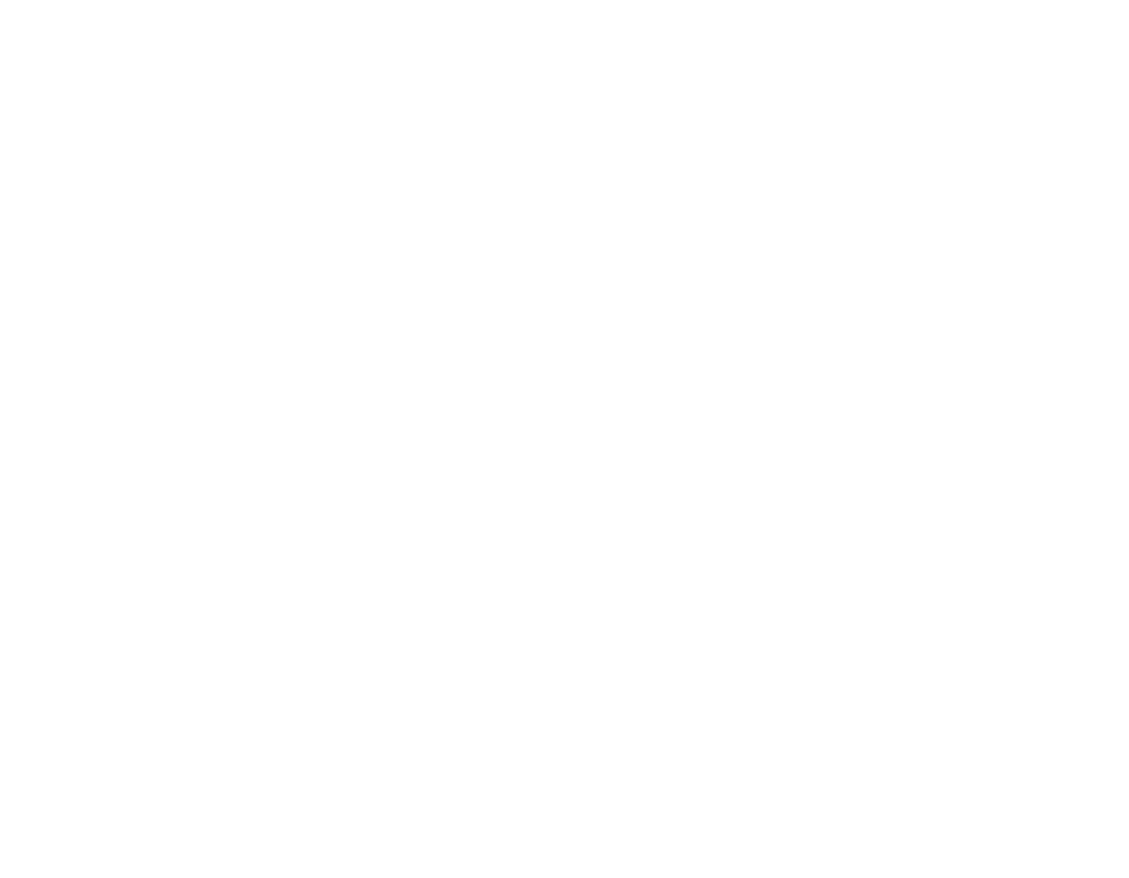 scroll, scrollTop: 0, scrollLeft: 0, axis: both 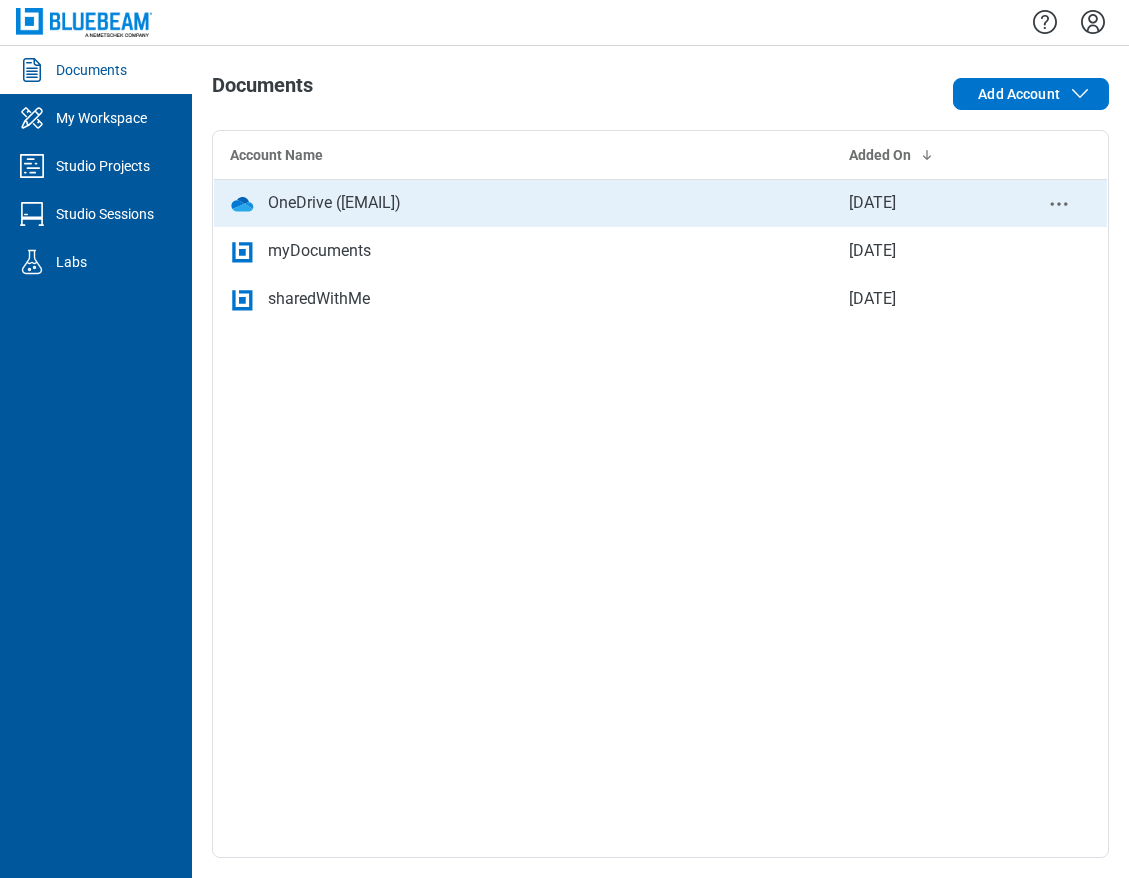 click on "OneDrive ([USERNAME]@[DOMAIN])" at bounding box center (334, 203) 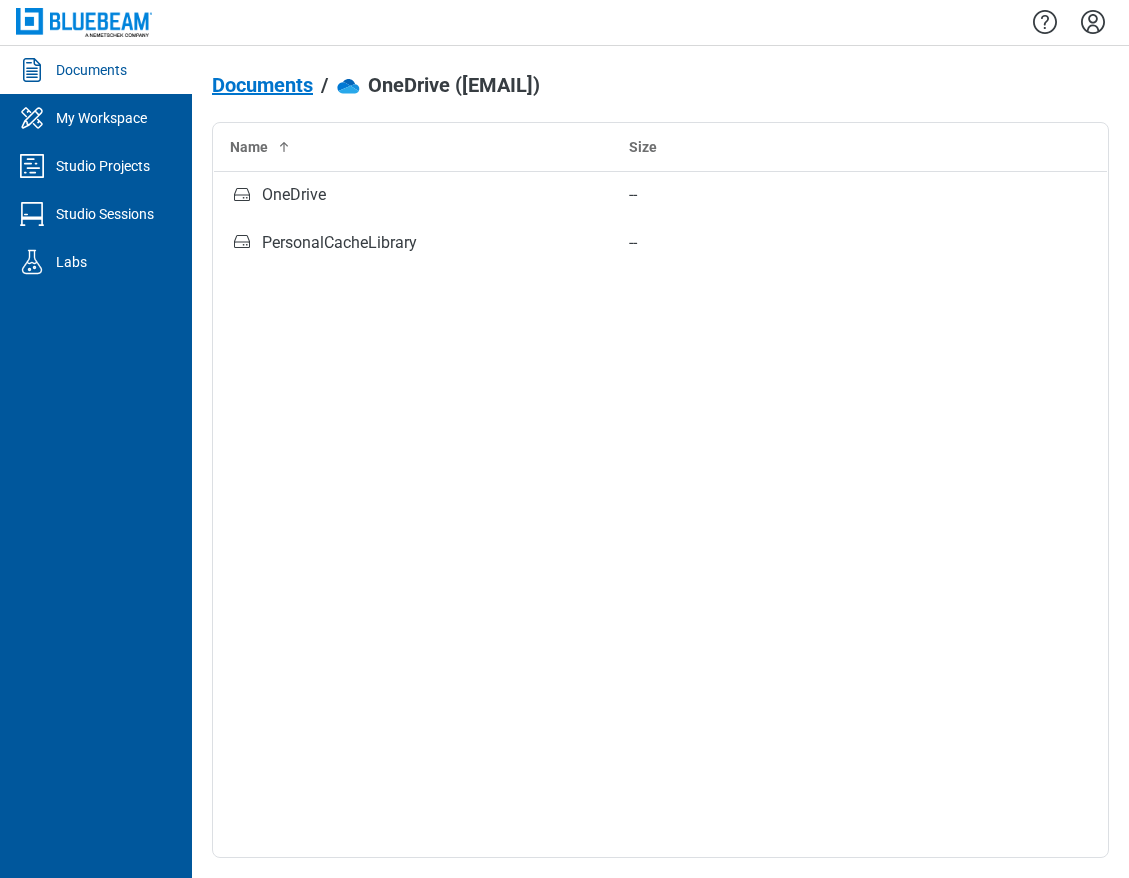 click on "Documents" at bounding box center (262, 85) 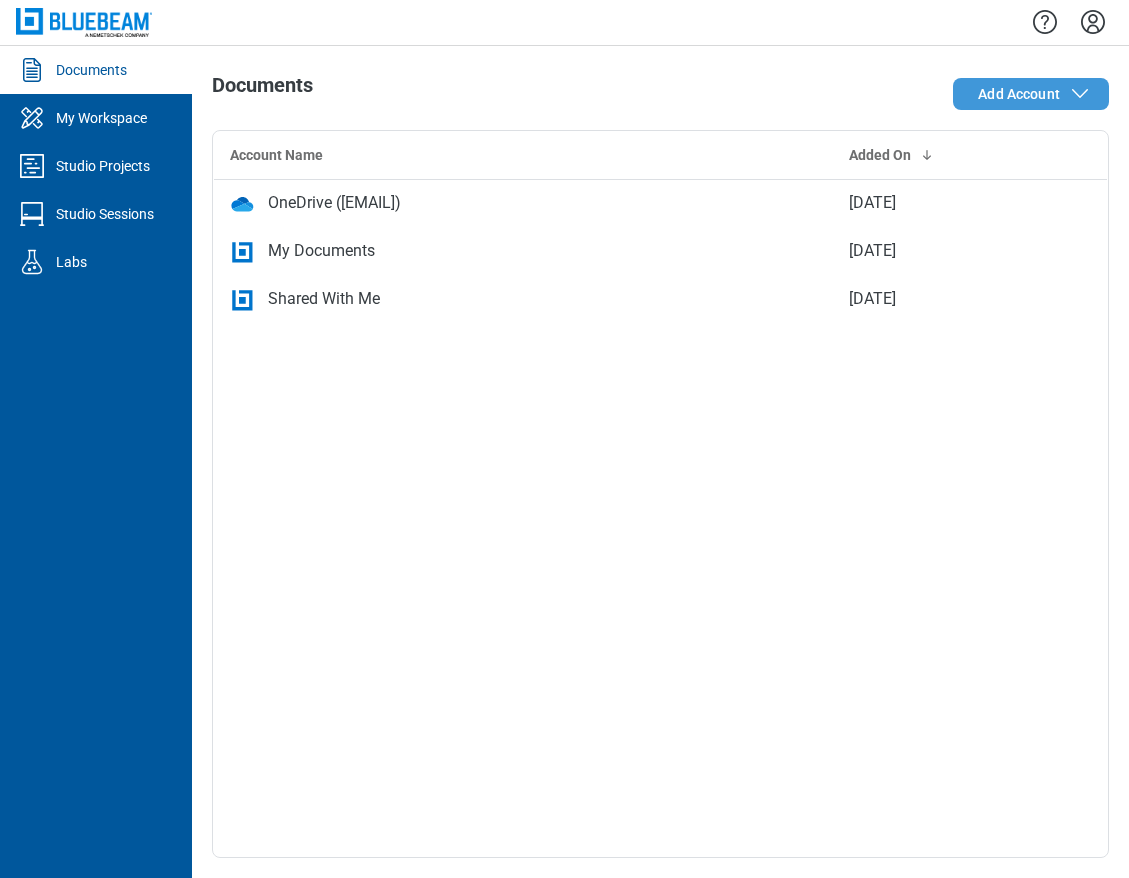click on "Add Account" at bounding box center [1035, 94] 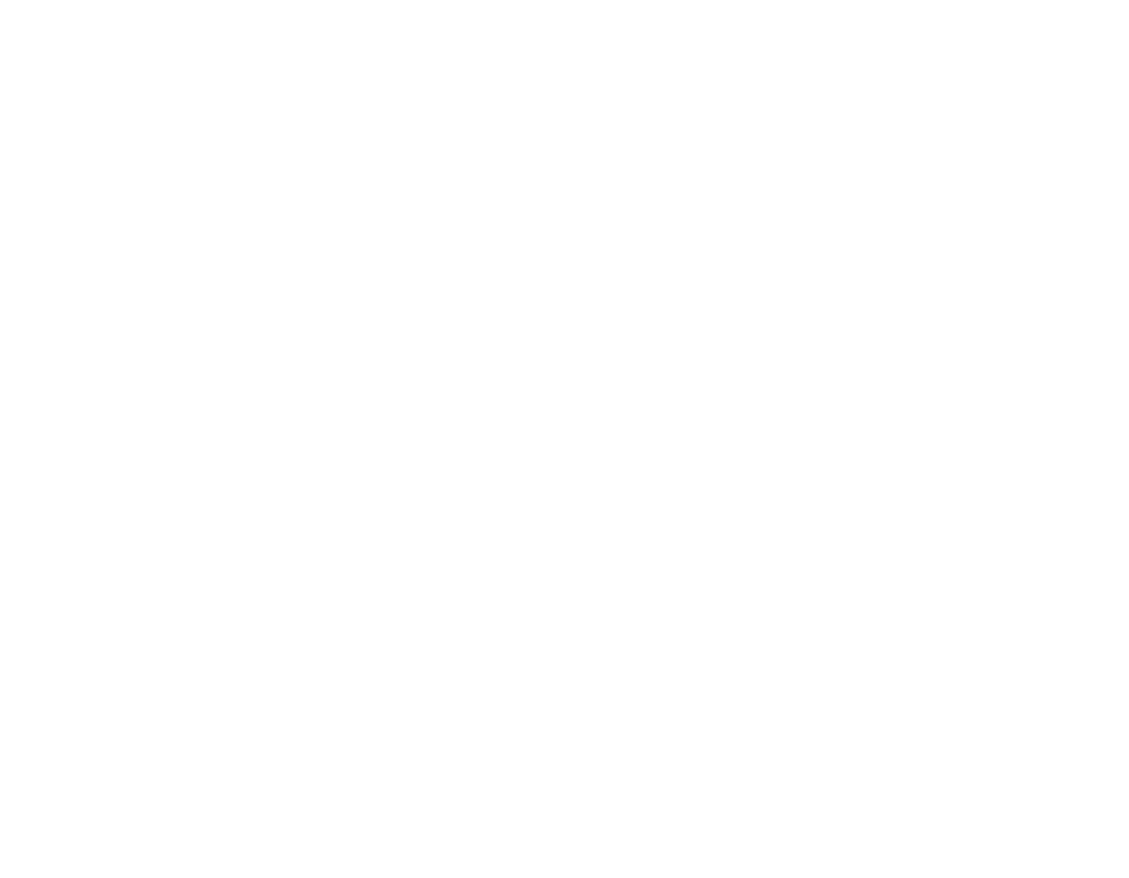 scroll, scrollTop: 0, scrollLeft: 0, axis: both 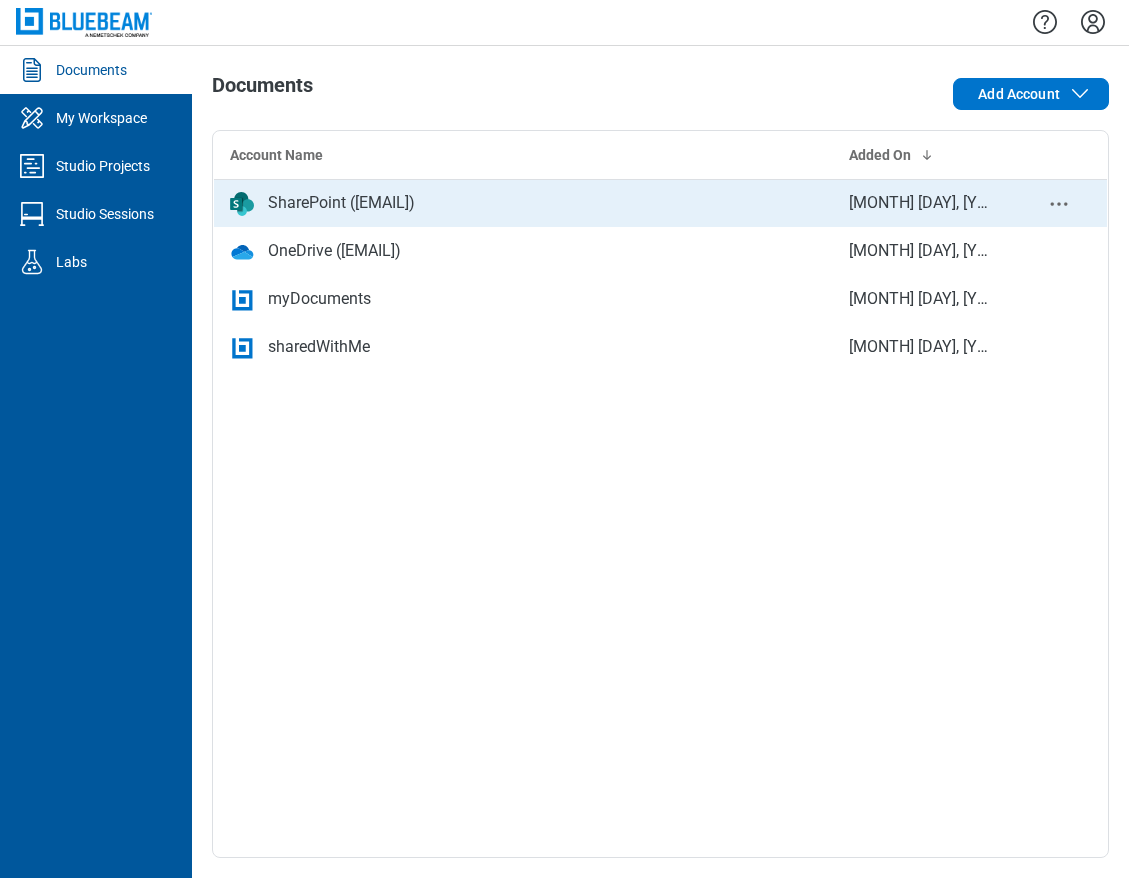 click on "SharePoint ([USERNAME]@[DOMAIN])" at bounding box center (341, 203) 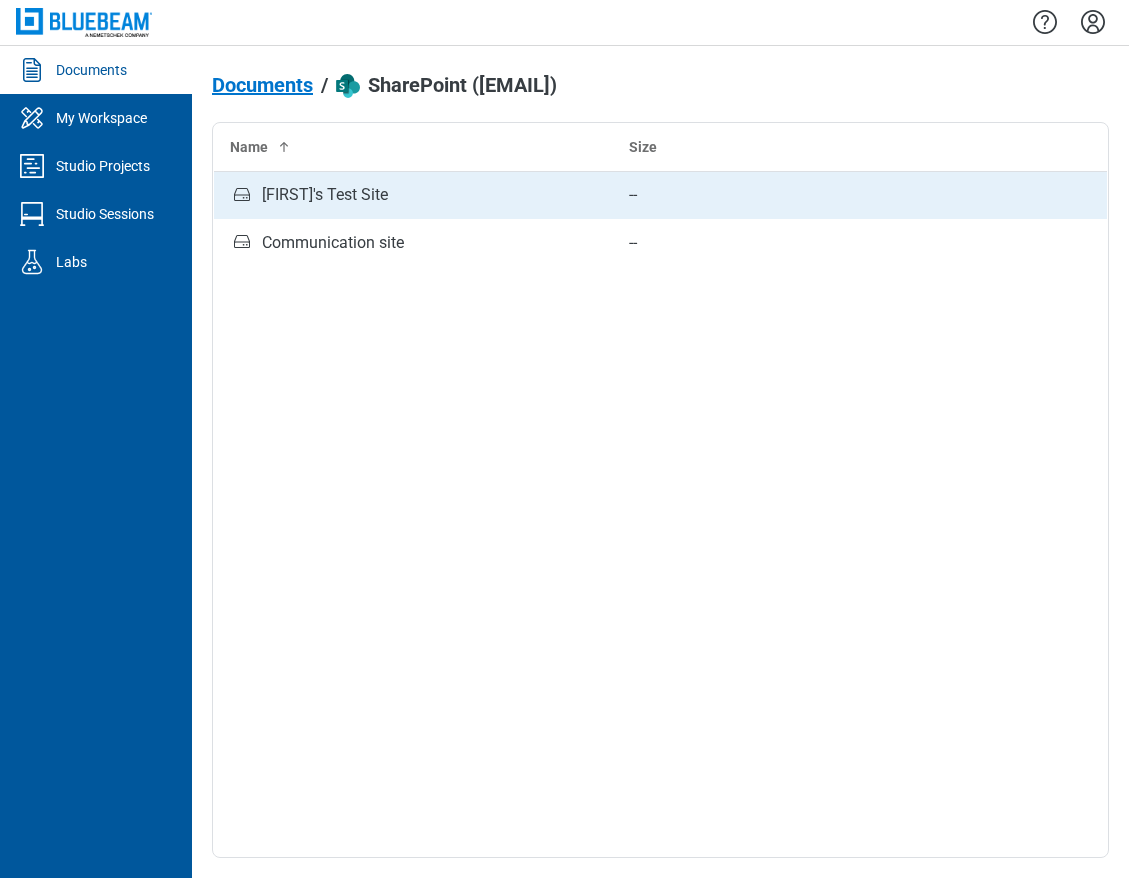 click on "Bhavini's Test Site" at bounding box center (325, 195) 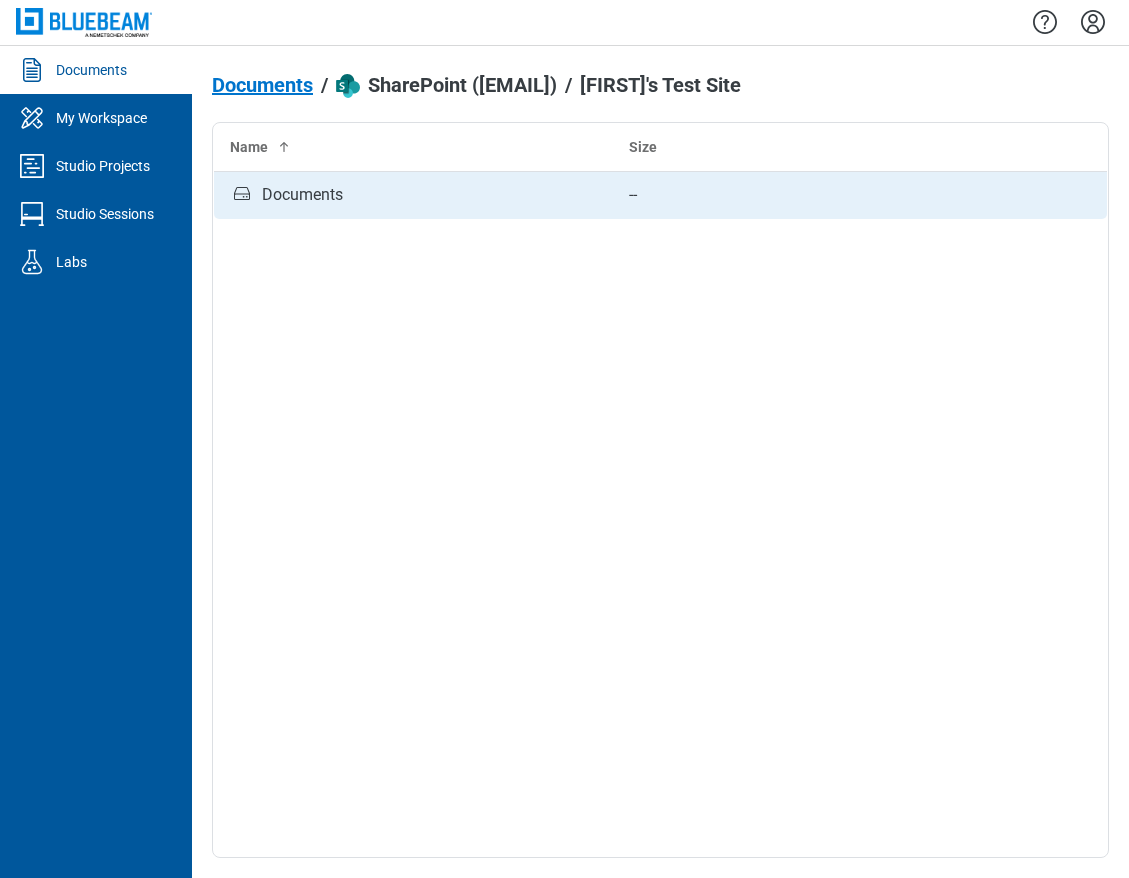 click on "Documents" at bounding box center [413, 195] 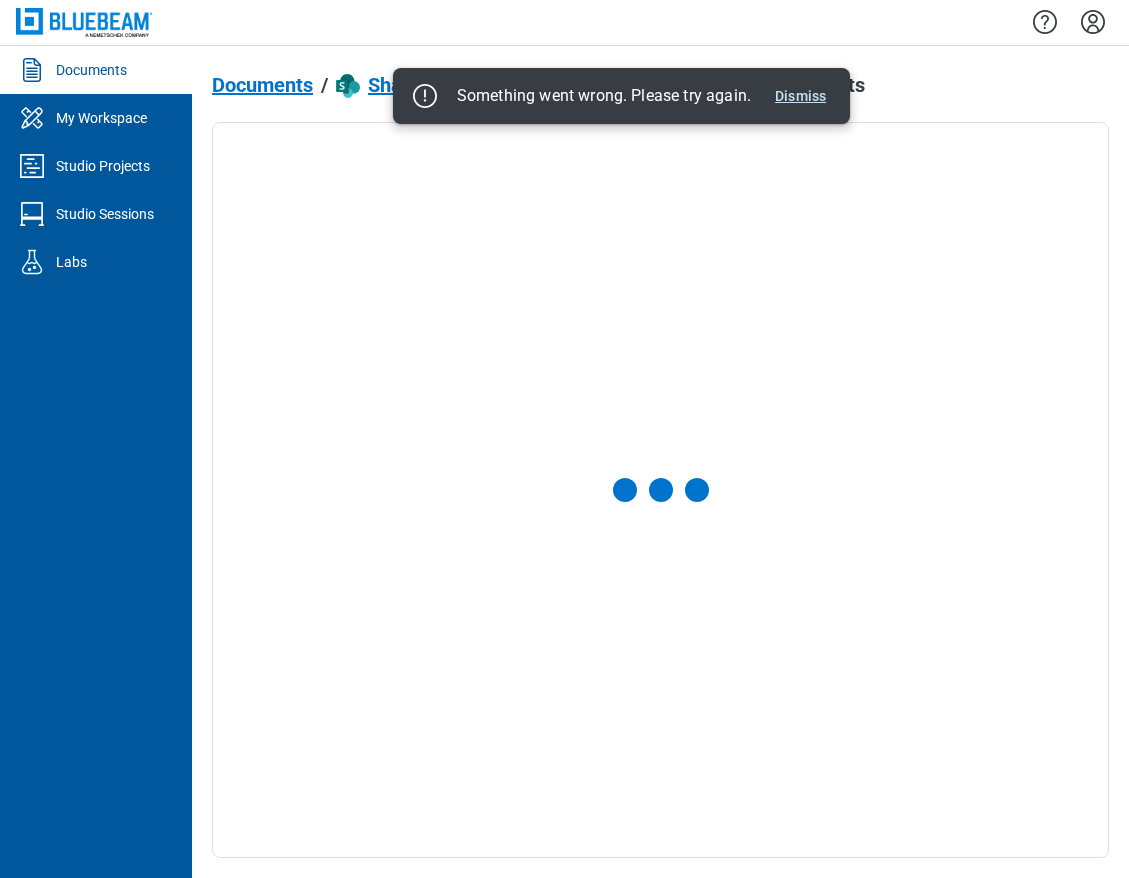 click on "Dismiss" at bounding box center [800, 96] 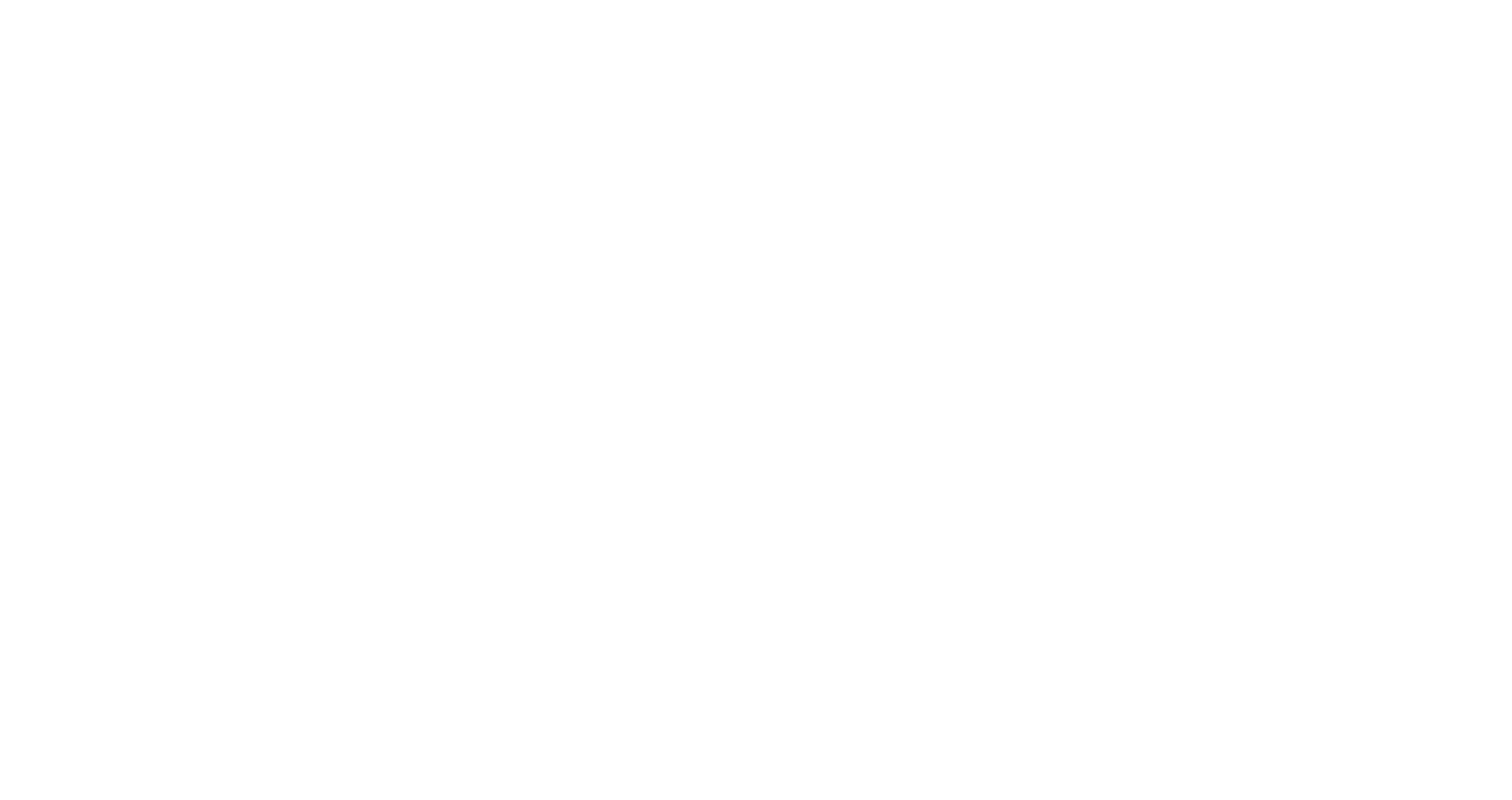 scroll, scrollTop: 0, scrollLeft: 0, axis: both 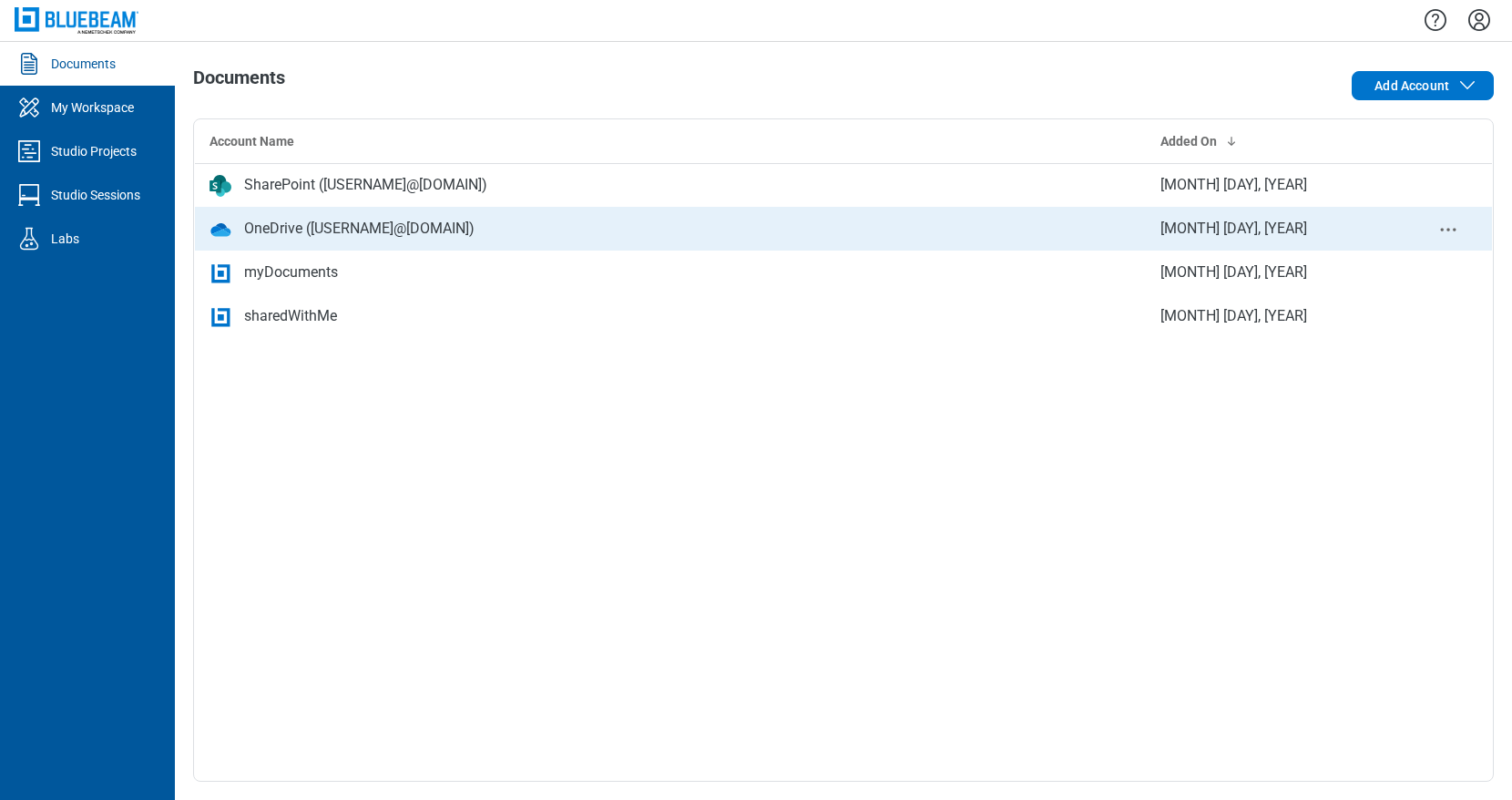 click on "OneDrive ([USERNAME]@[DOMAIN])" at bounding box center [359, 229] 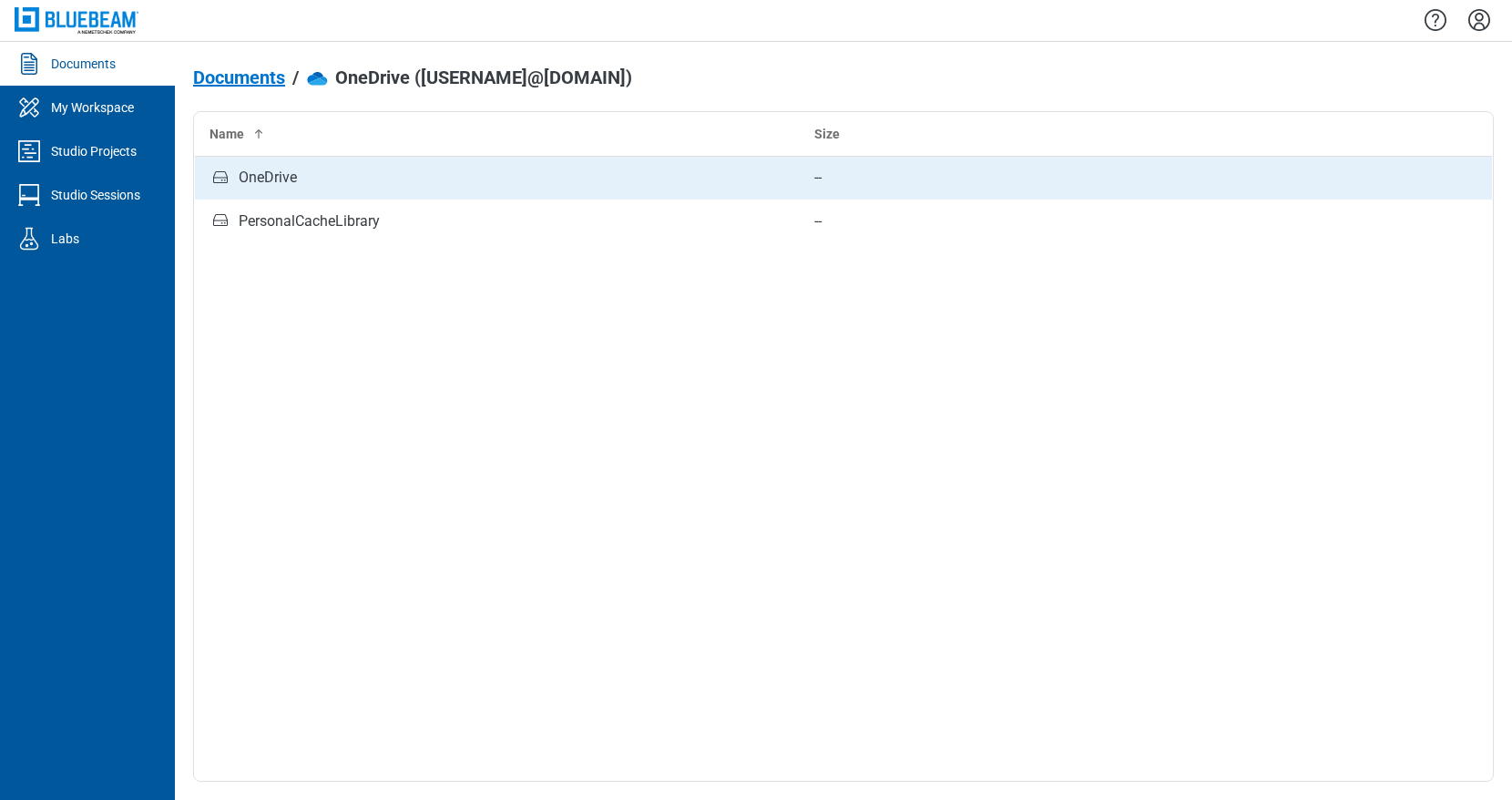 click on "OneDrive" at bounding box center [268, 178] 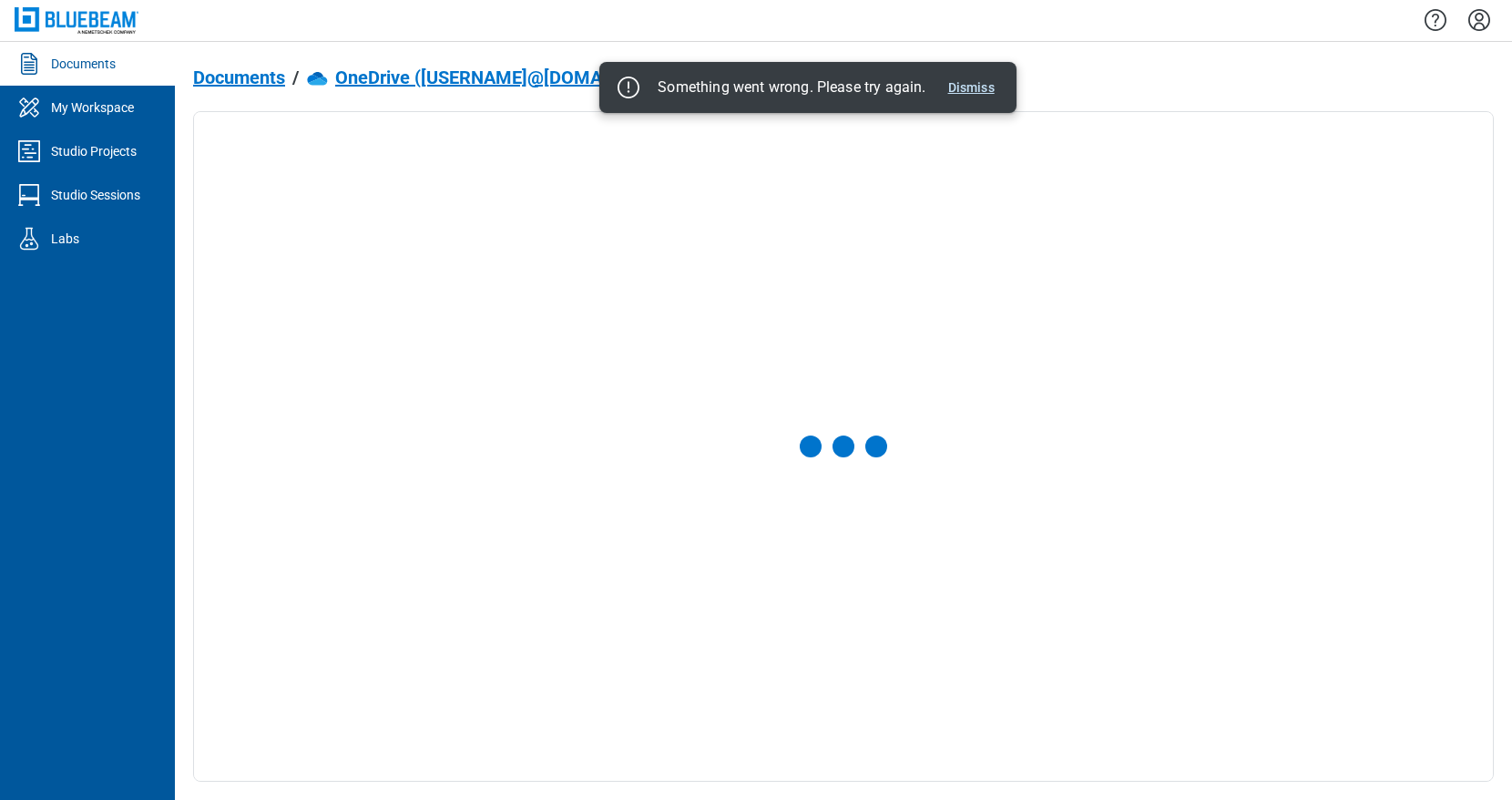 click on "Dismiss" at bounding box center [971, 87] 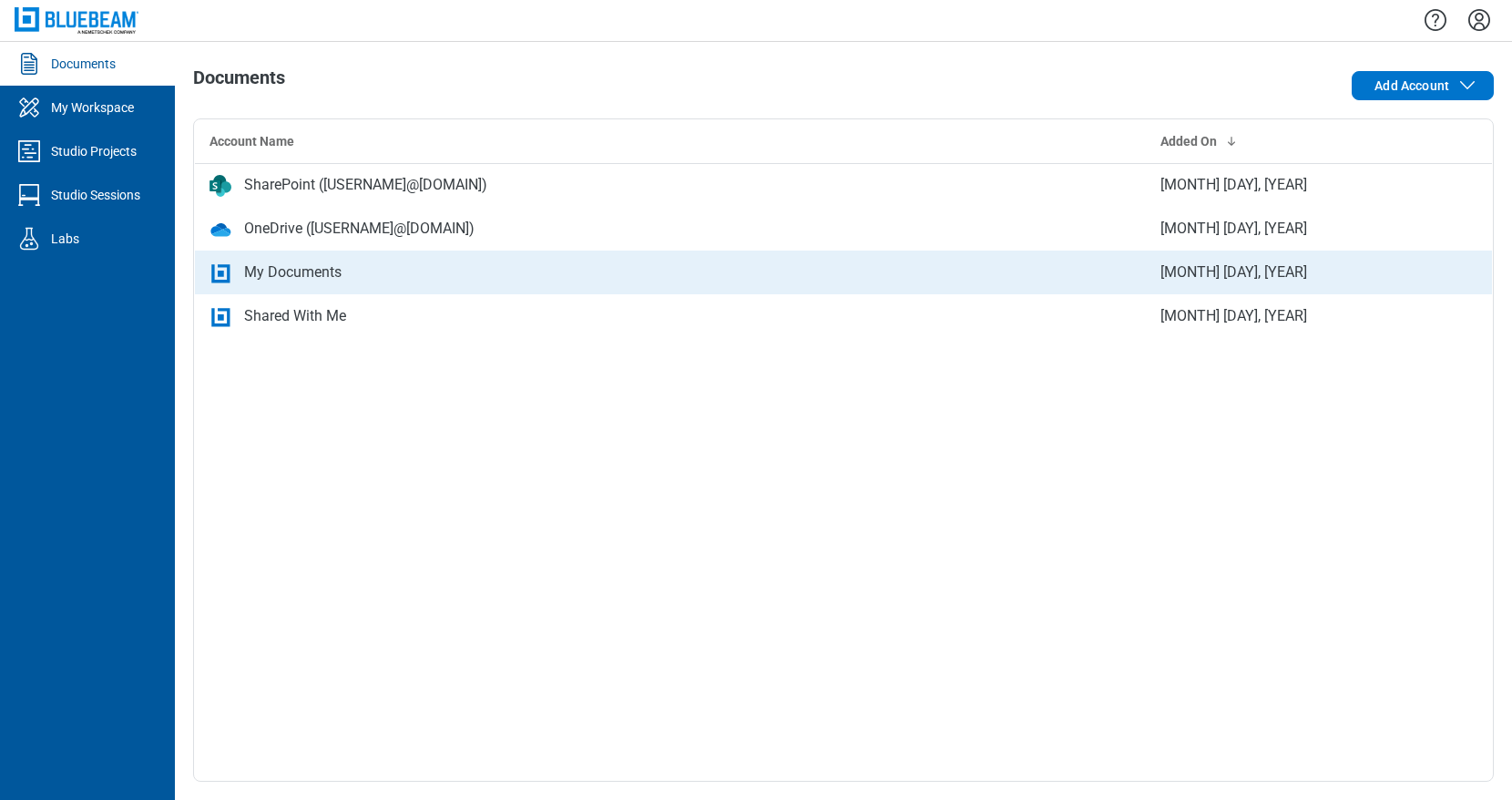 click on "My Documents" at bounding box center (292, 272) 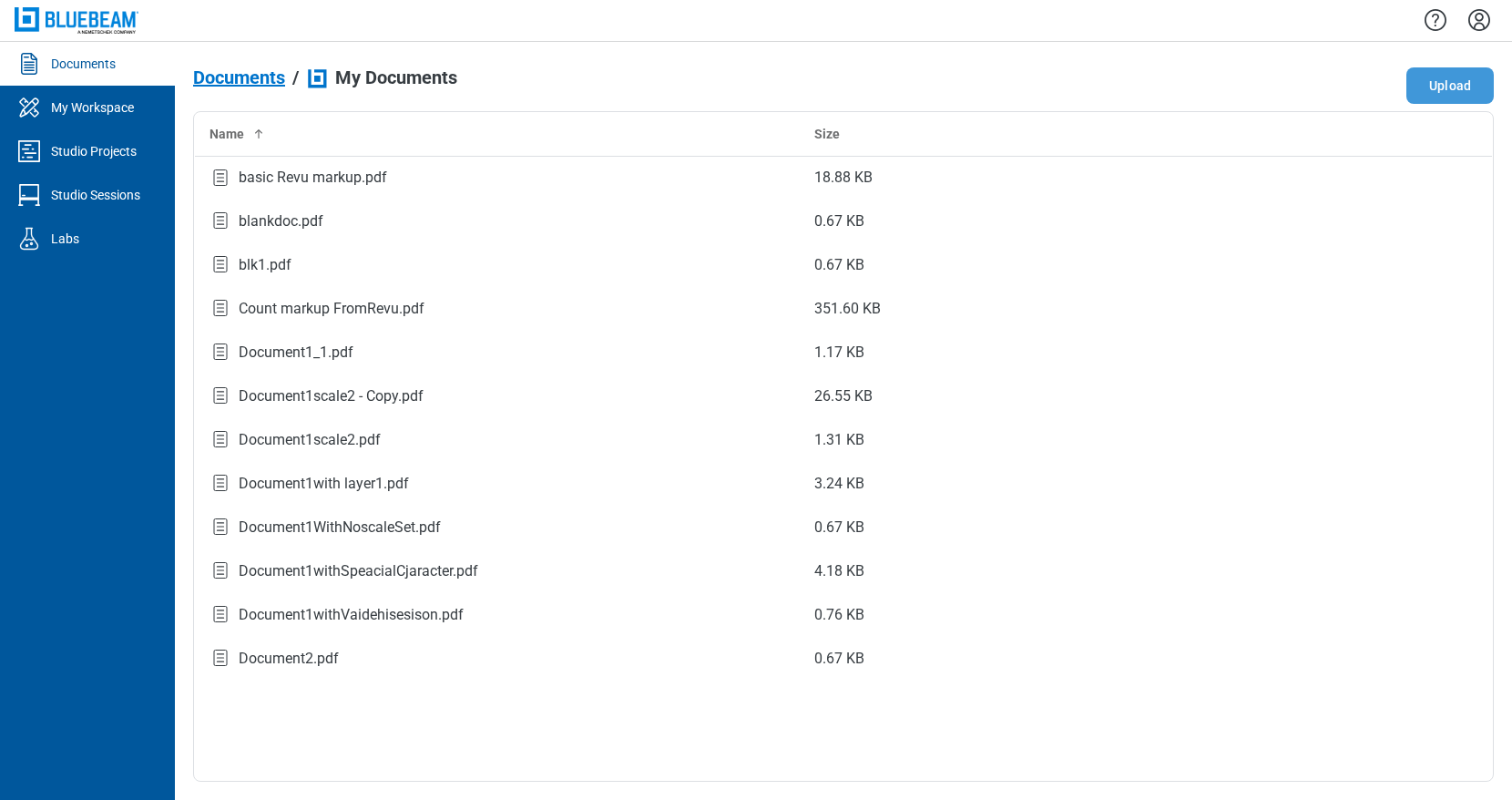 click on "Upload" at bounding box center [1450, 86] 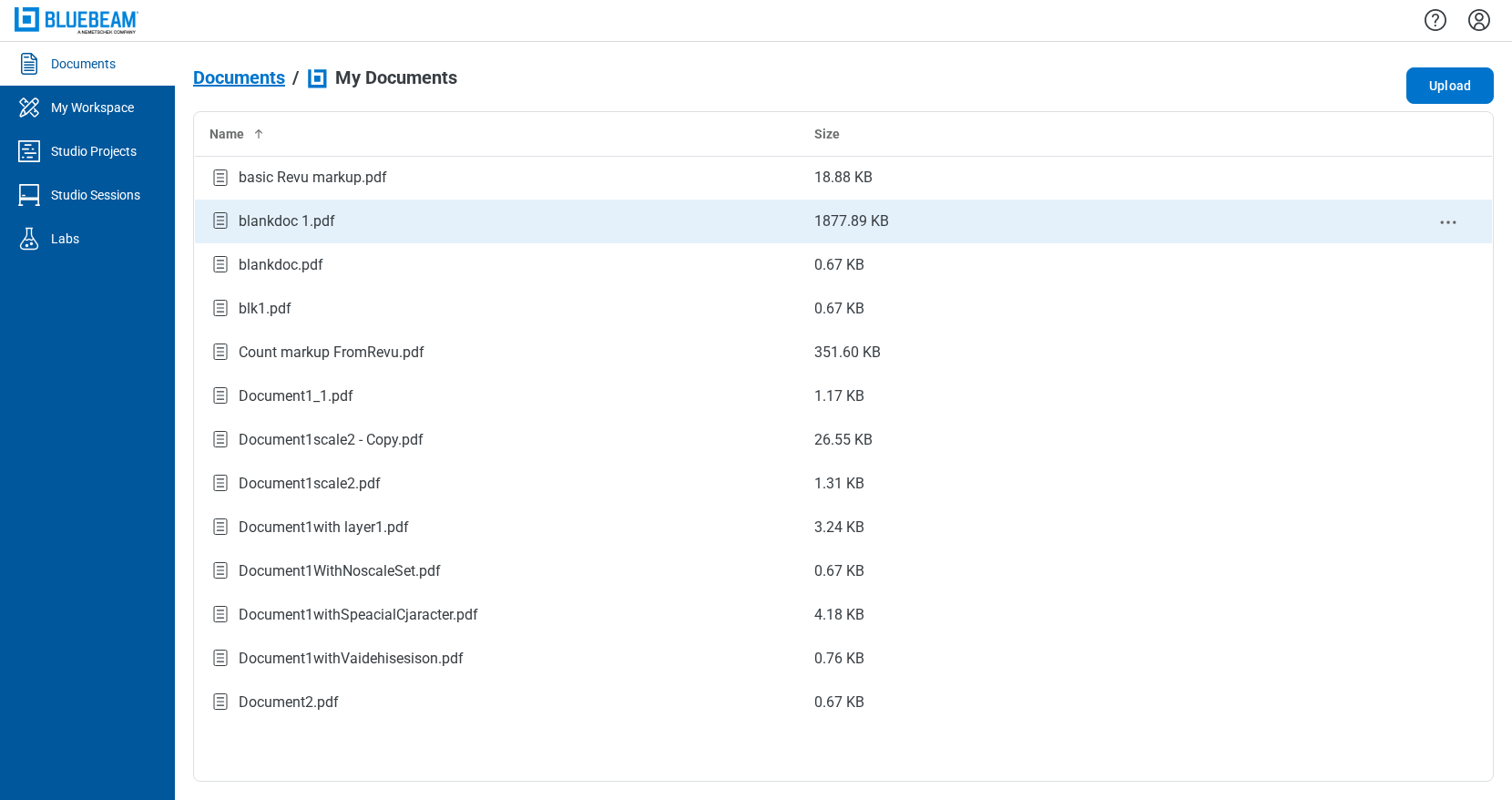 click on "blankdoc 1.pdf" at bounding box center [287, 221] 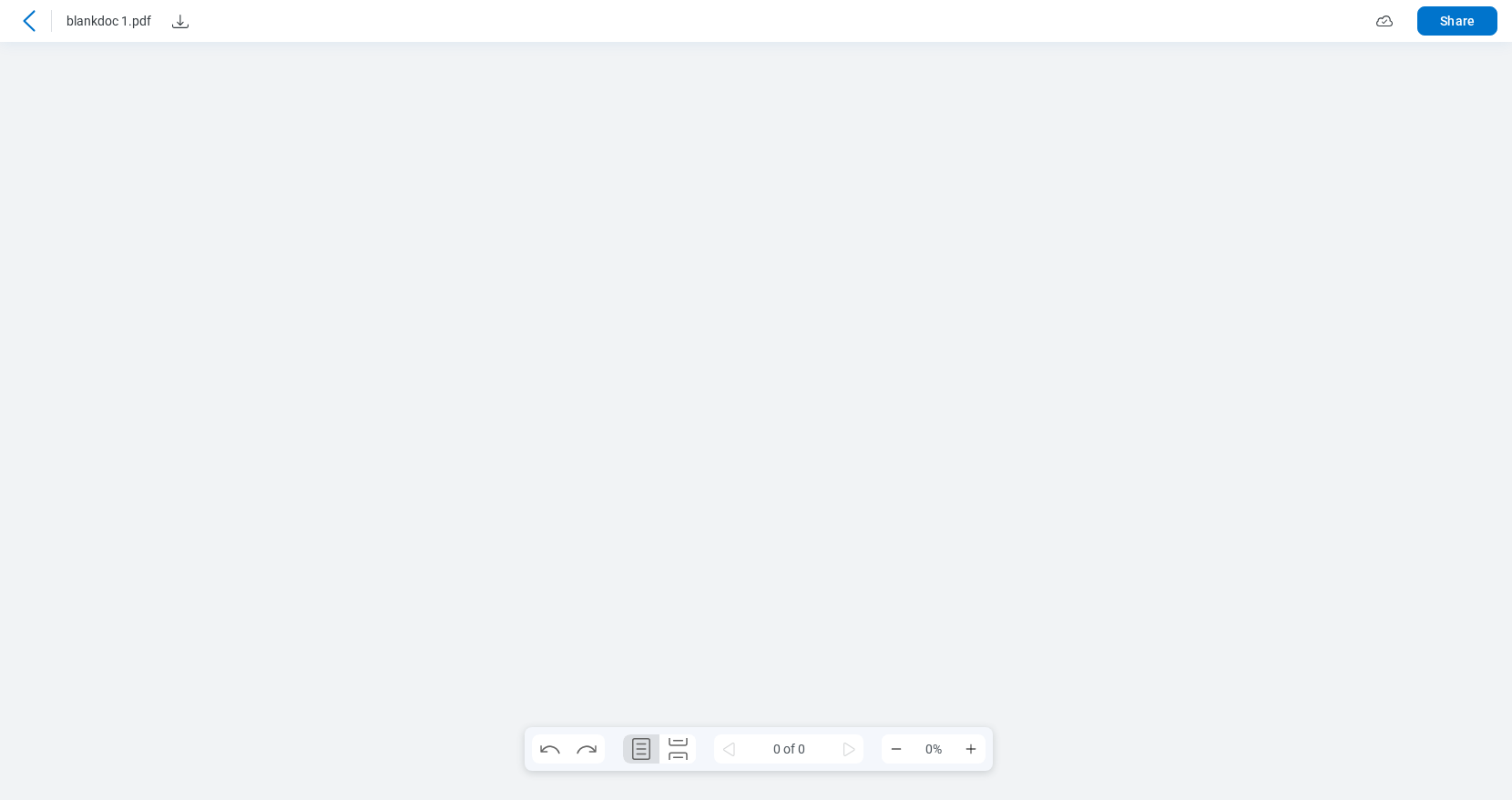 scroll, scrollTop: 0, scrollLeft: 0, axis: both 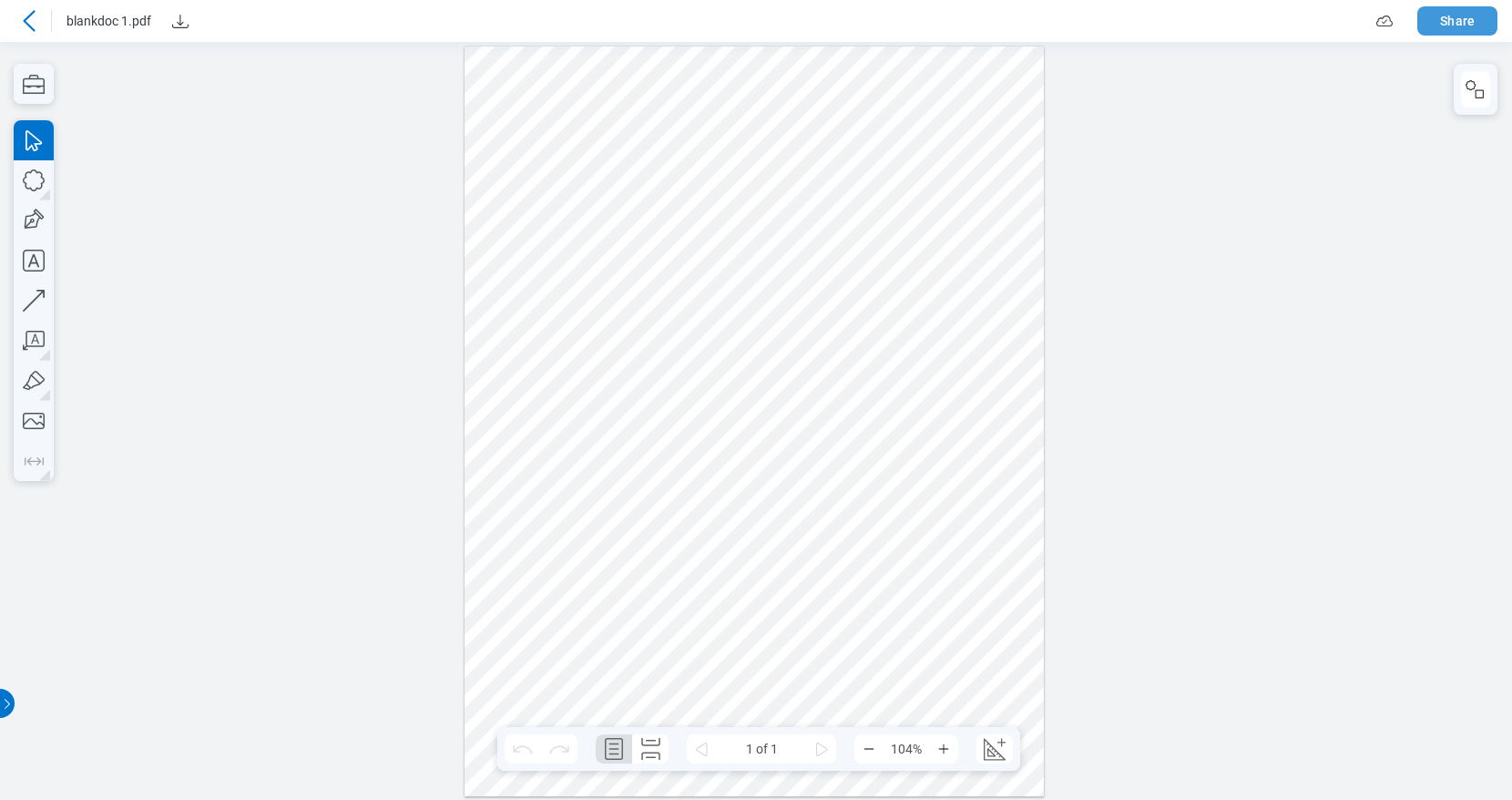 click on "Share" at bounding box center [1457, 21] 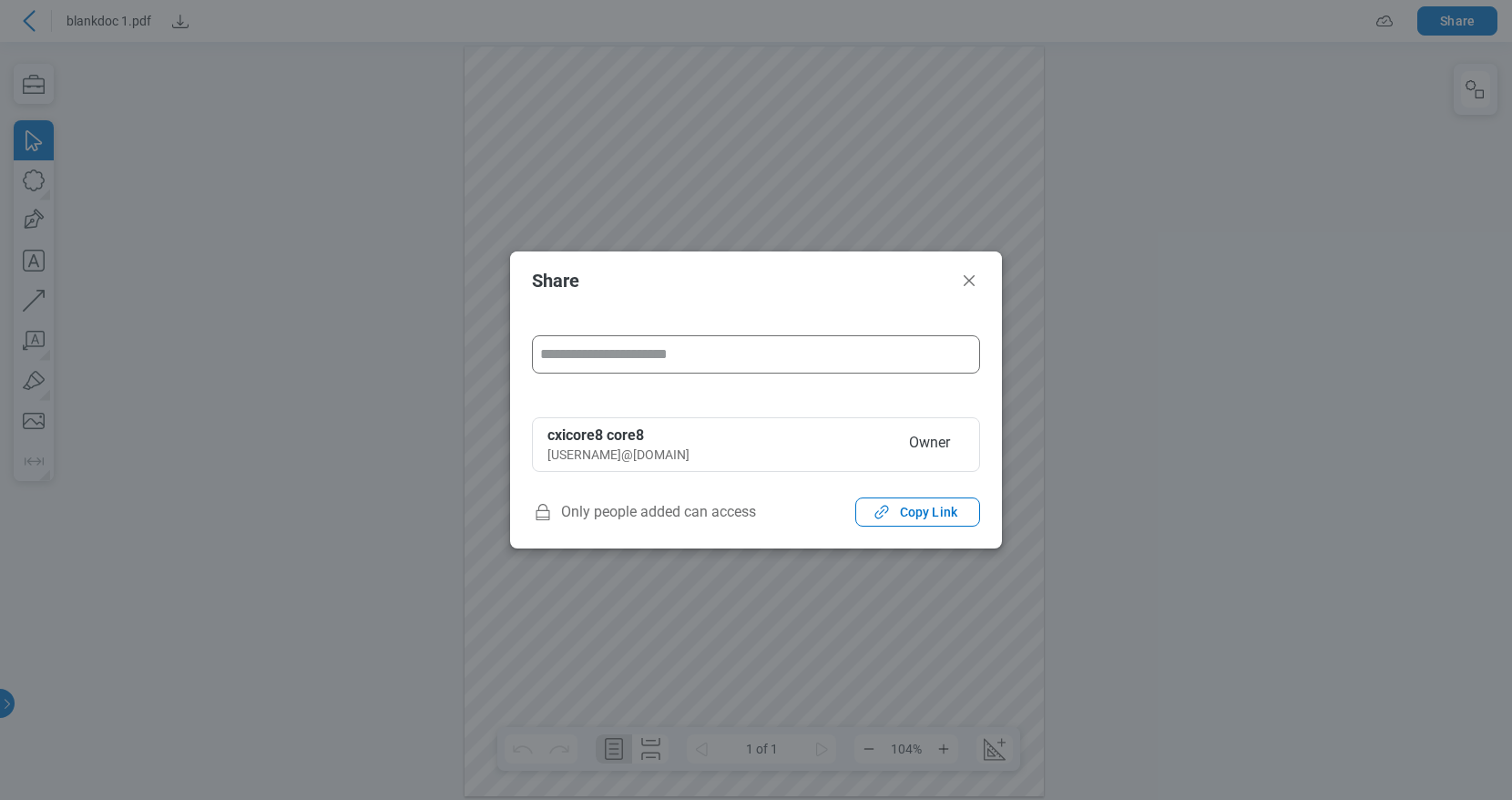 click at bounding box center (756, 354) 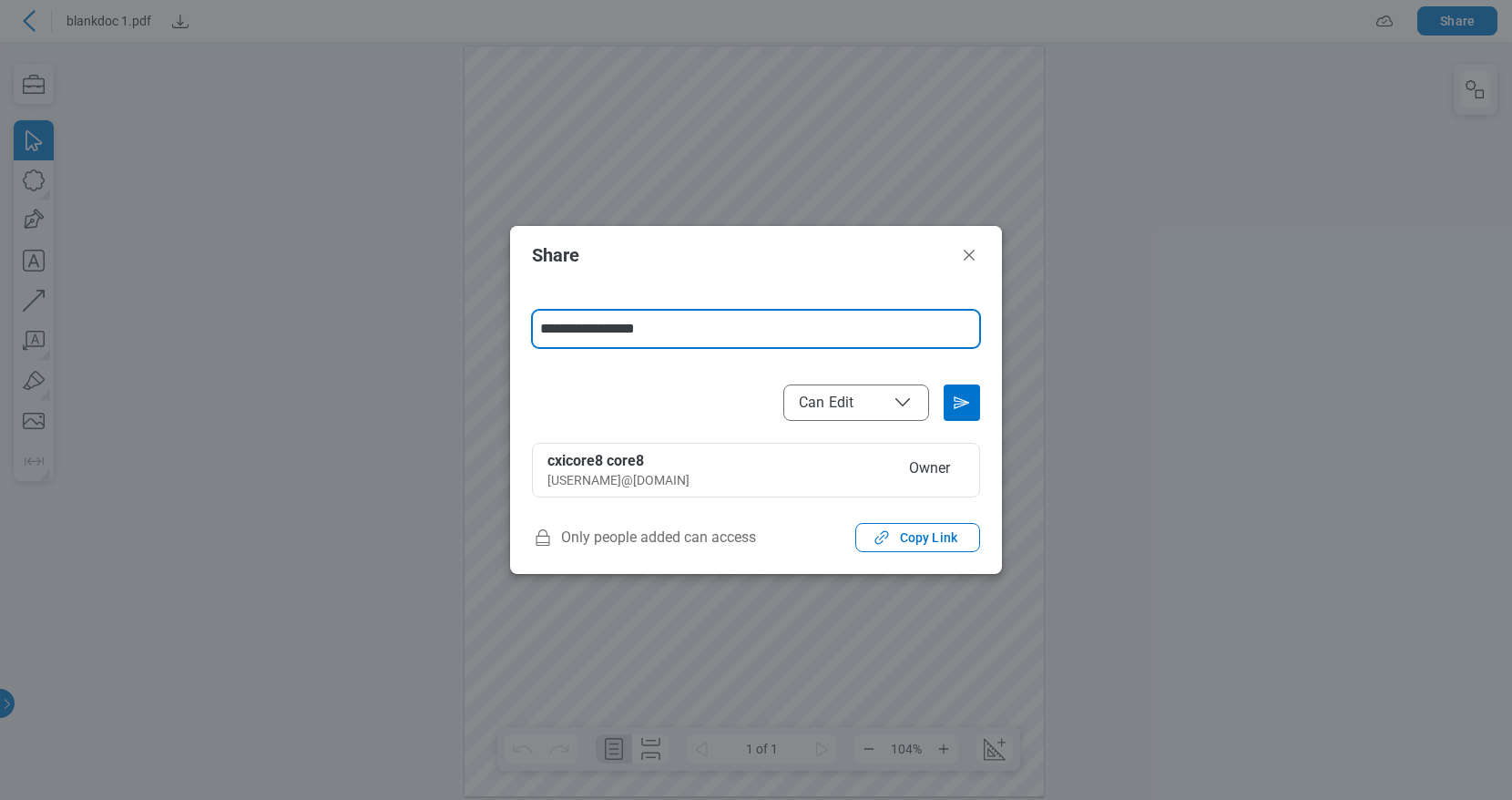 type on "**********" 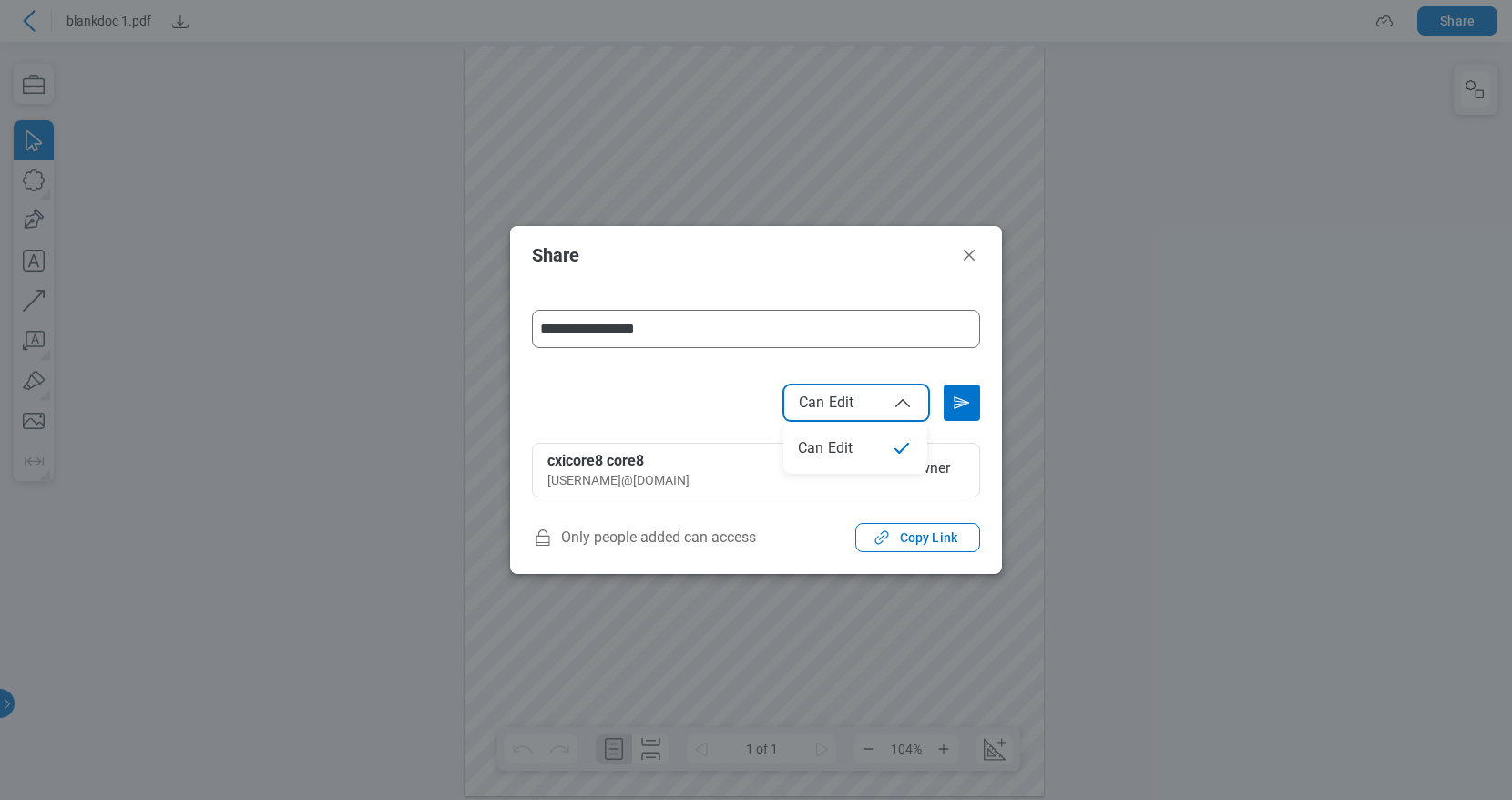 click on "Can Edit" at bounding box center [856, 403] 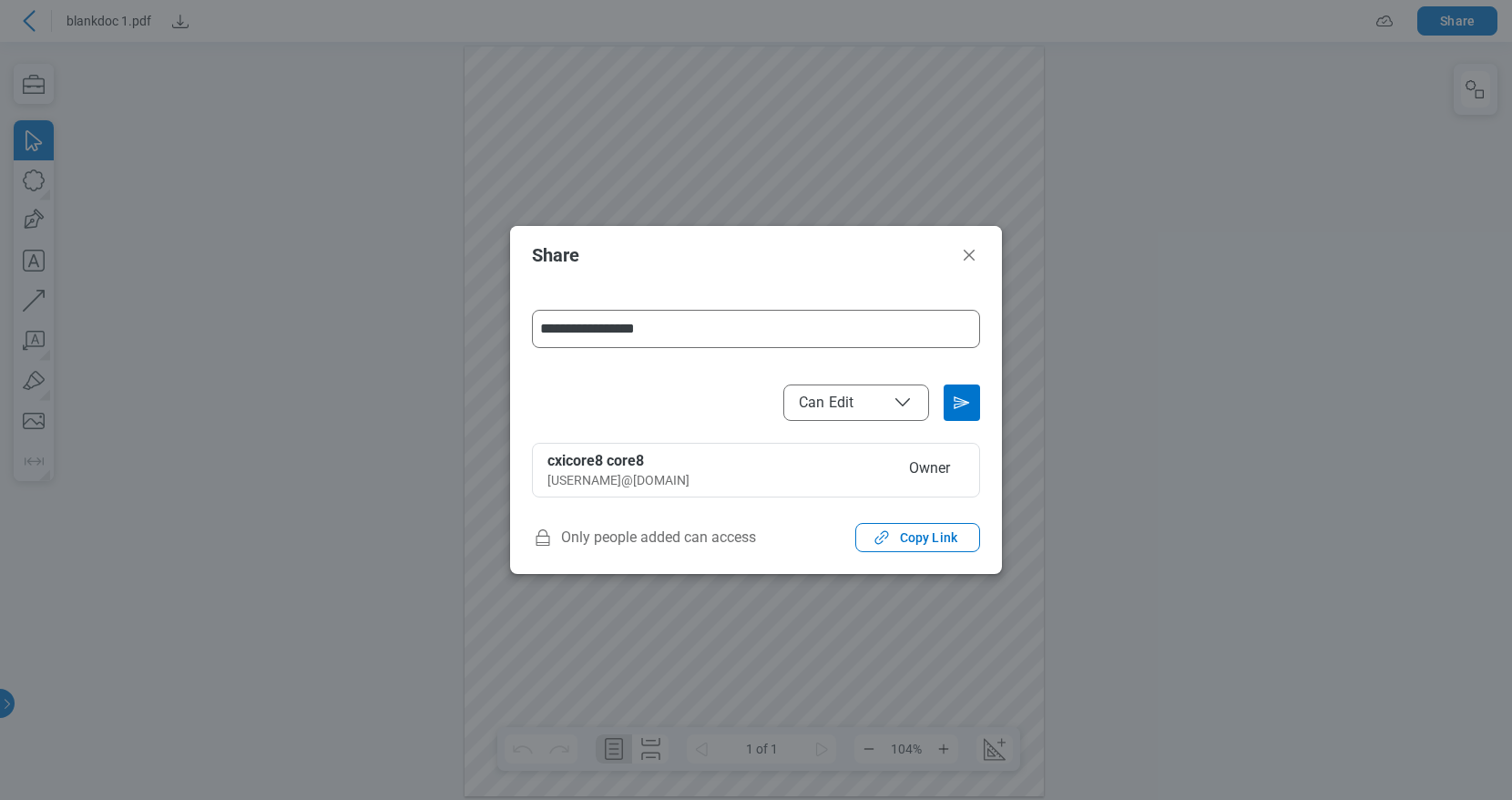 drag, startPoint x: 967, startPoint y: 395, endPoint x: 820, endPoint y: 451, distance: 157.30544 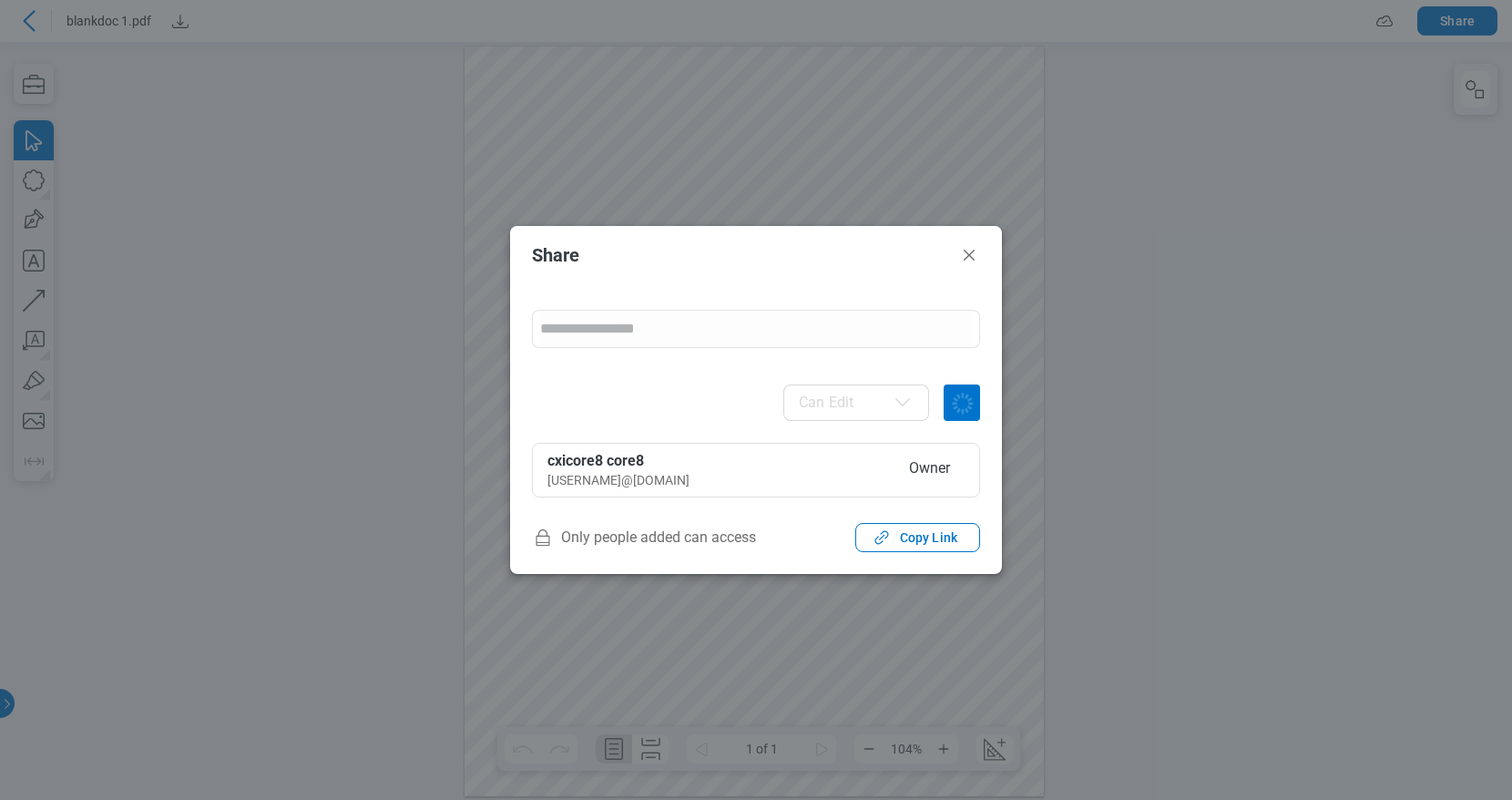 type 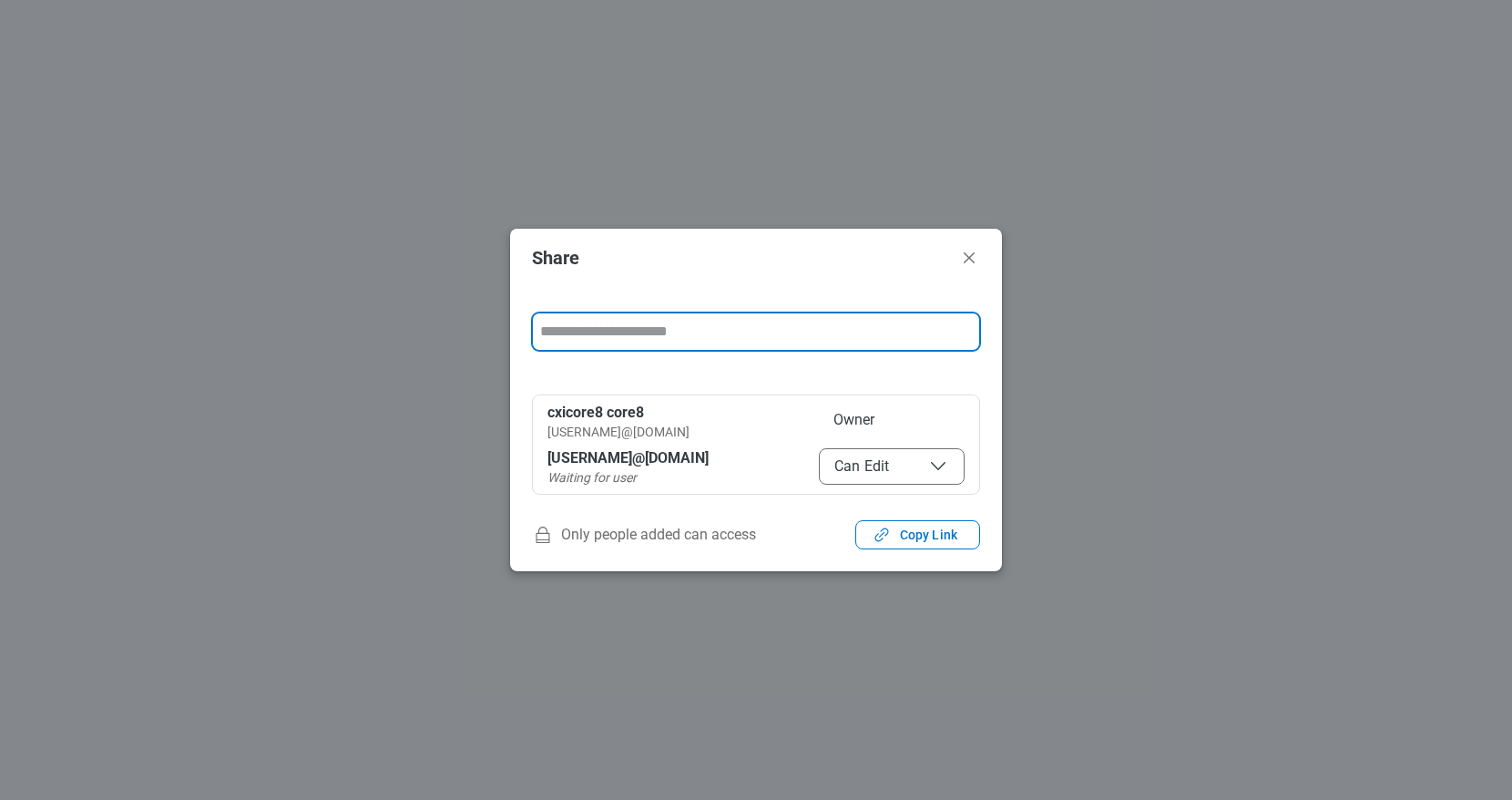 scroll, scrollTop: 0, scrollLeft: 0, axis: both 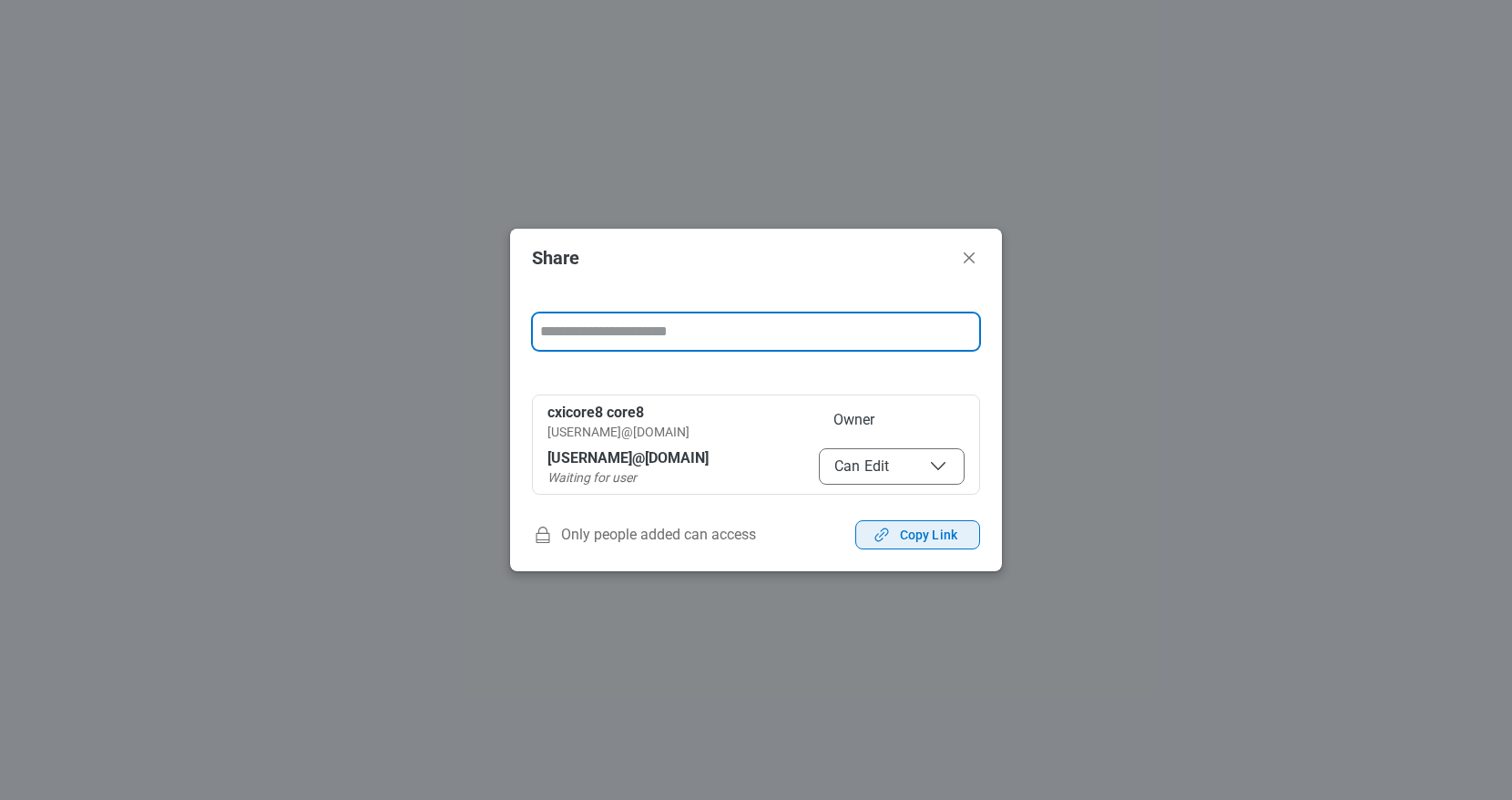 click on "Copy Link" at bounding box center [928, 535] 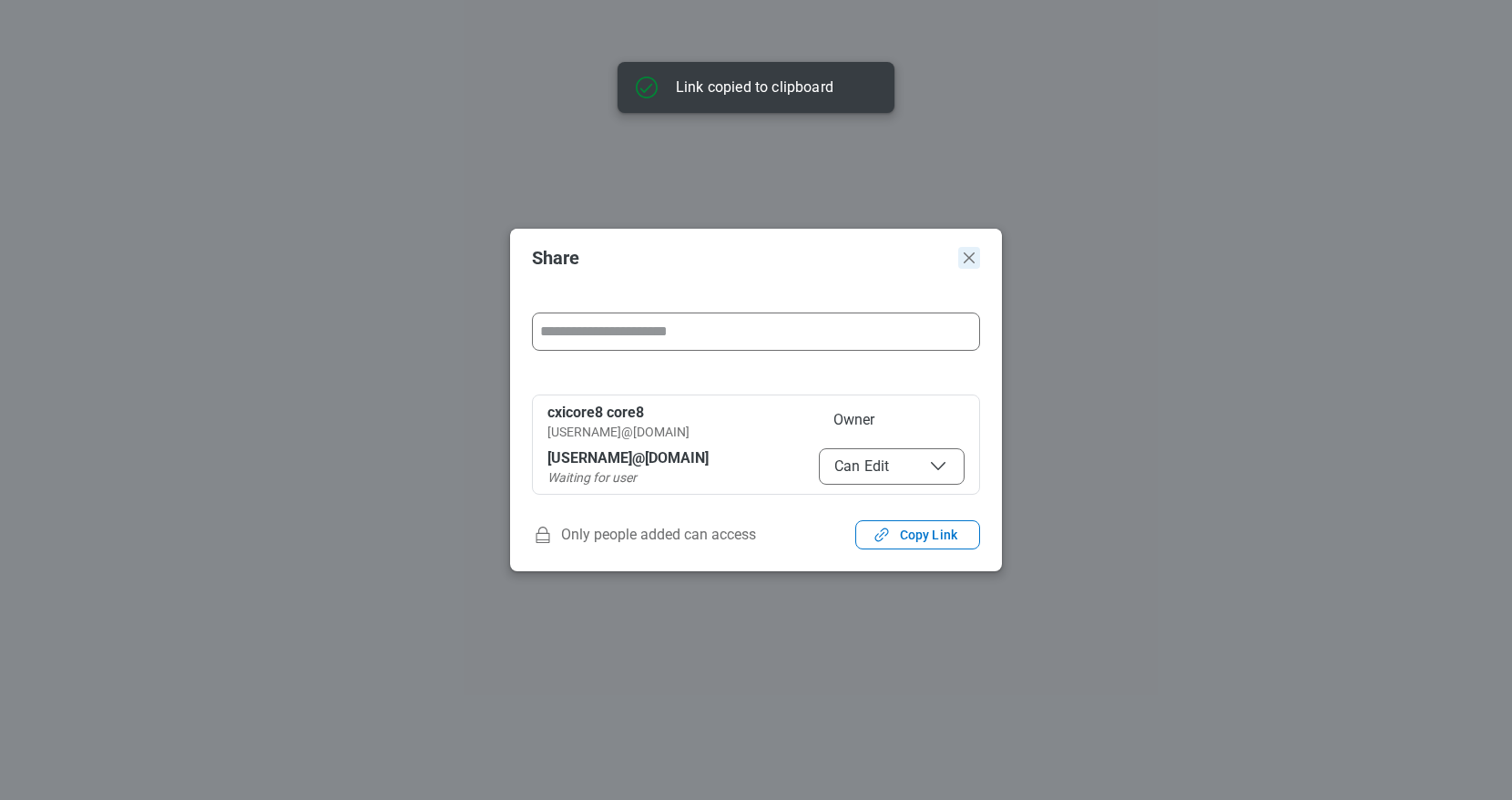 click 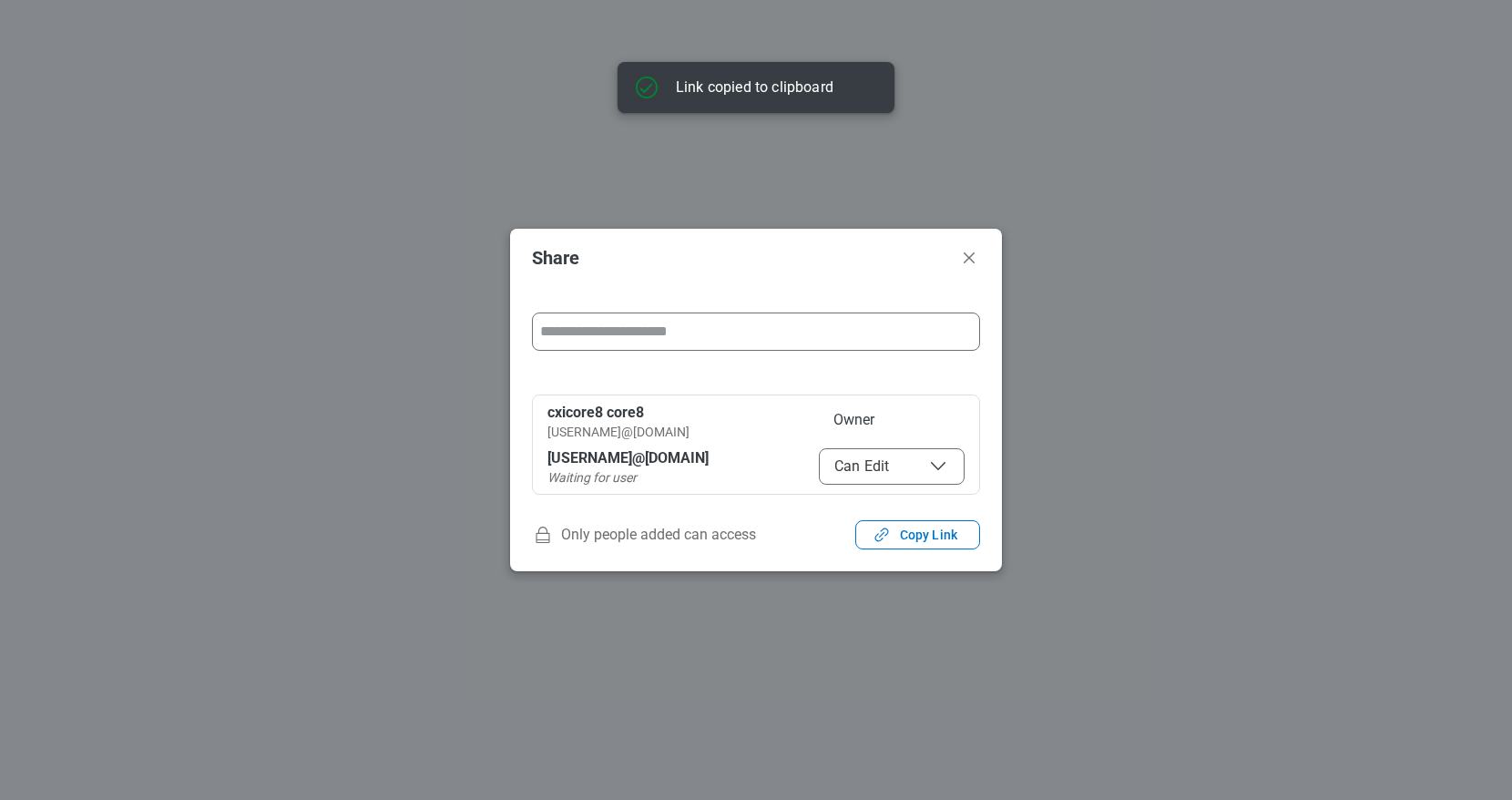 scroll, scrollTop: 15, scrollLeft: 15, axis: both 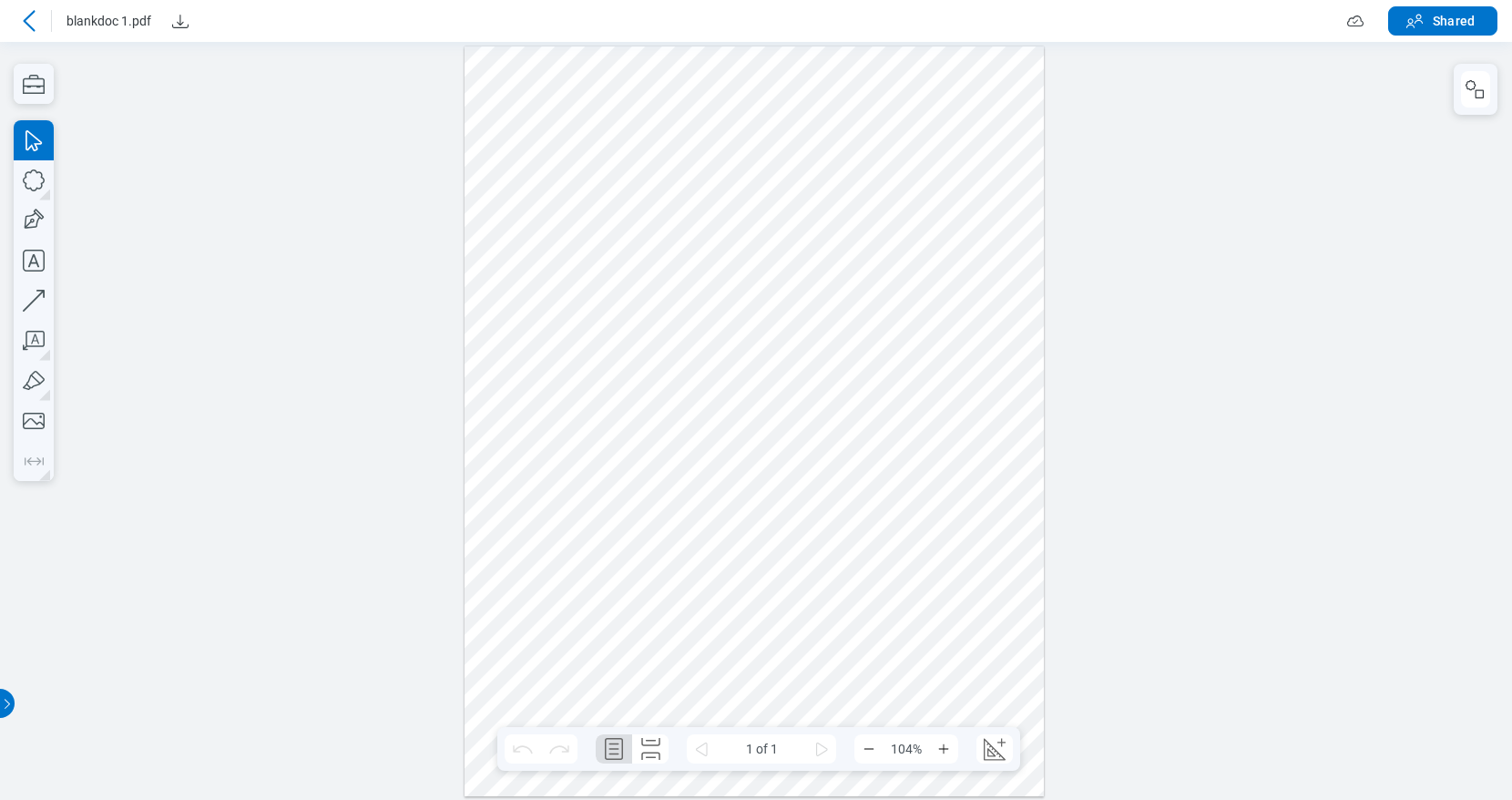 click 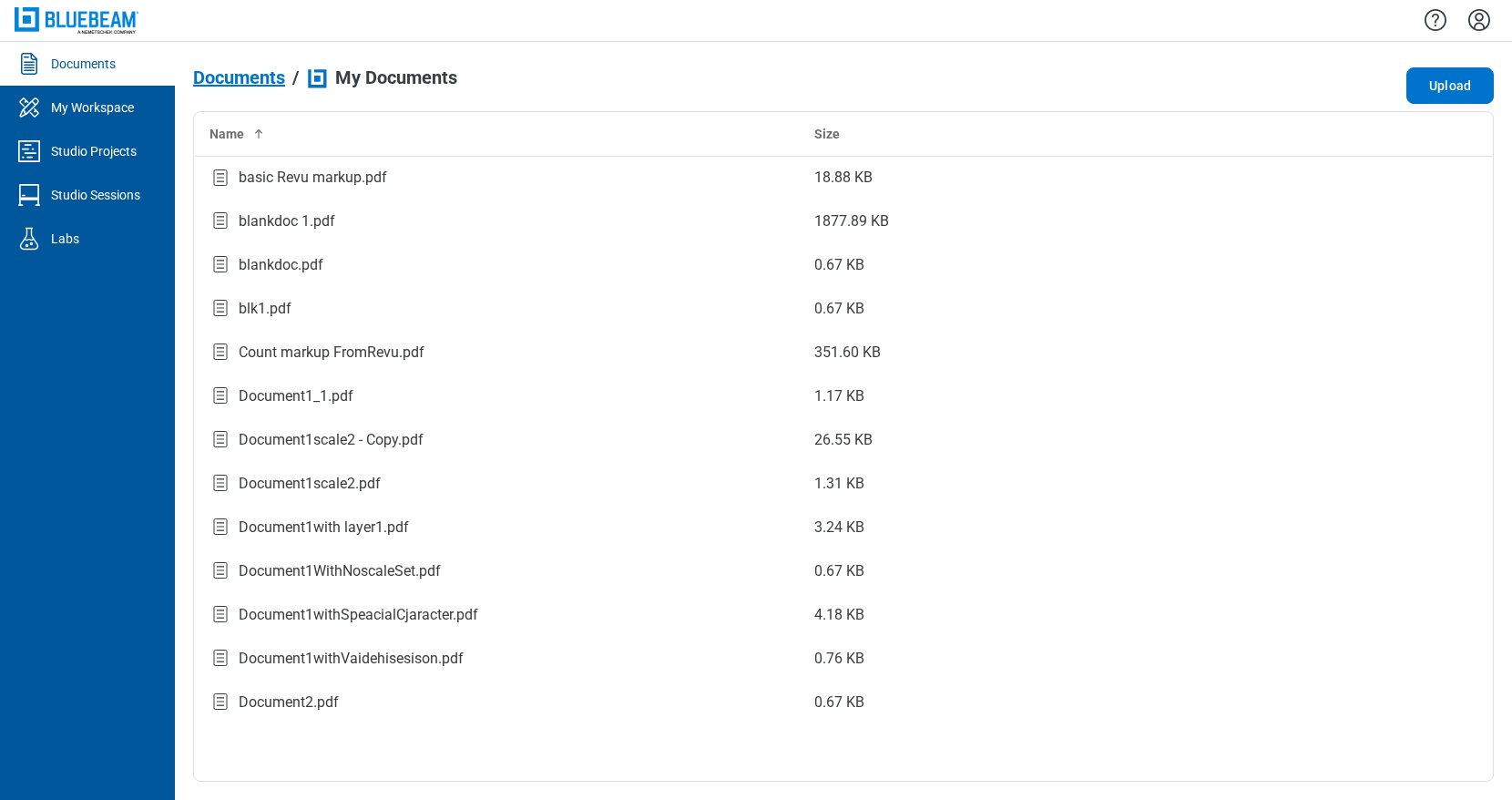 click on "Documents" at bounding box center [83, 64] 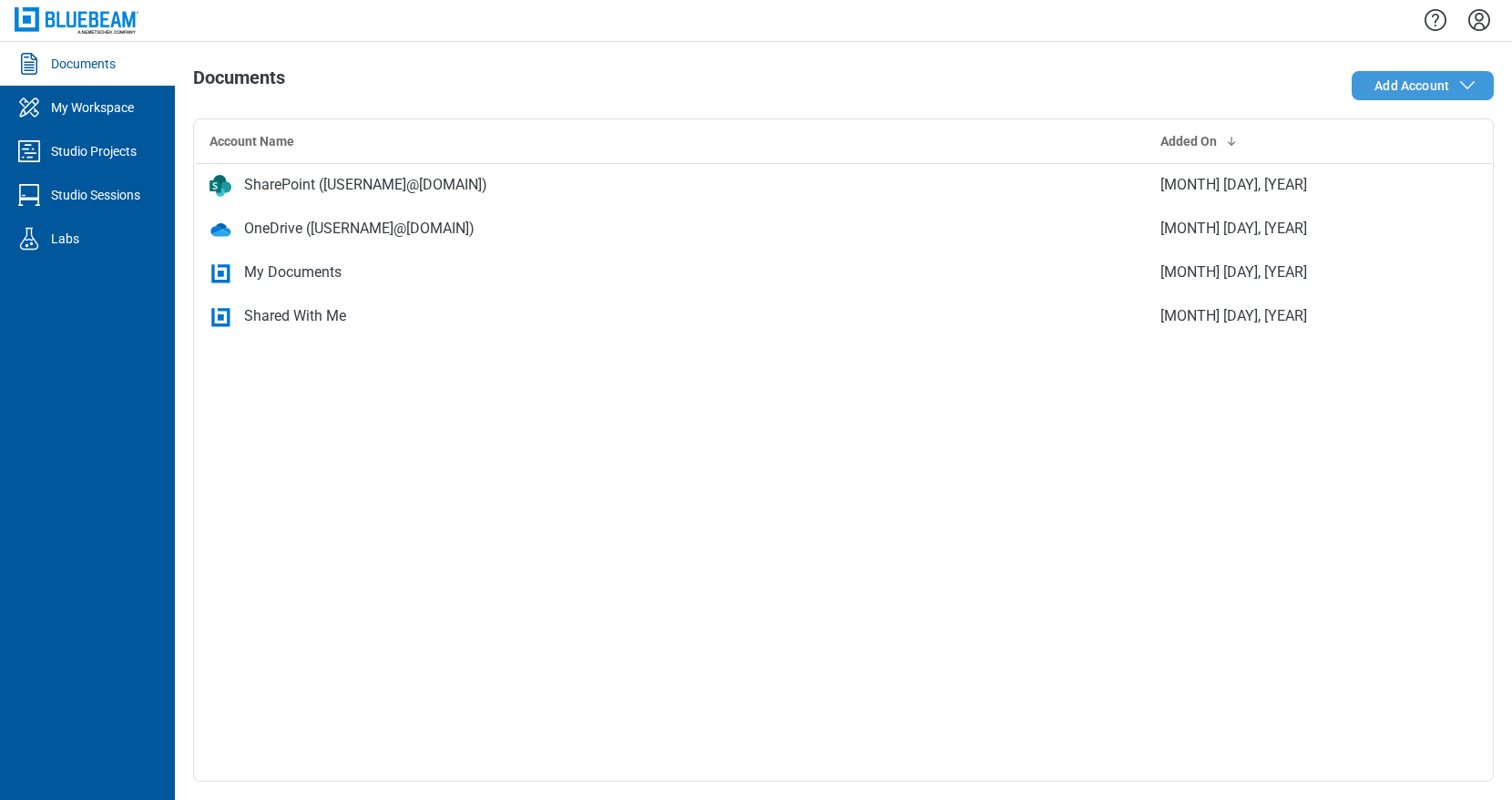 click on "Add Account" at bounding box center [1426, 86] 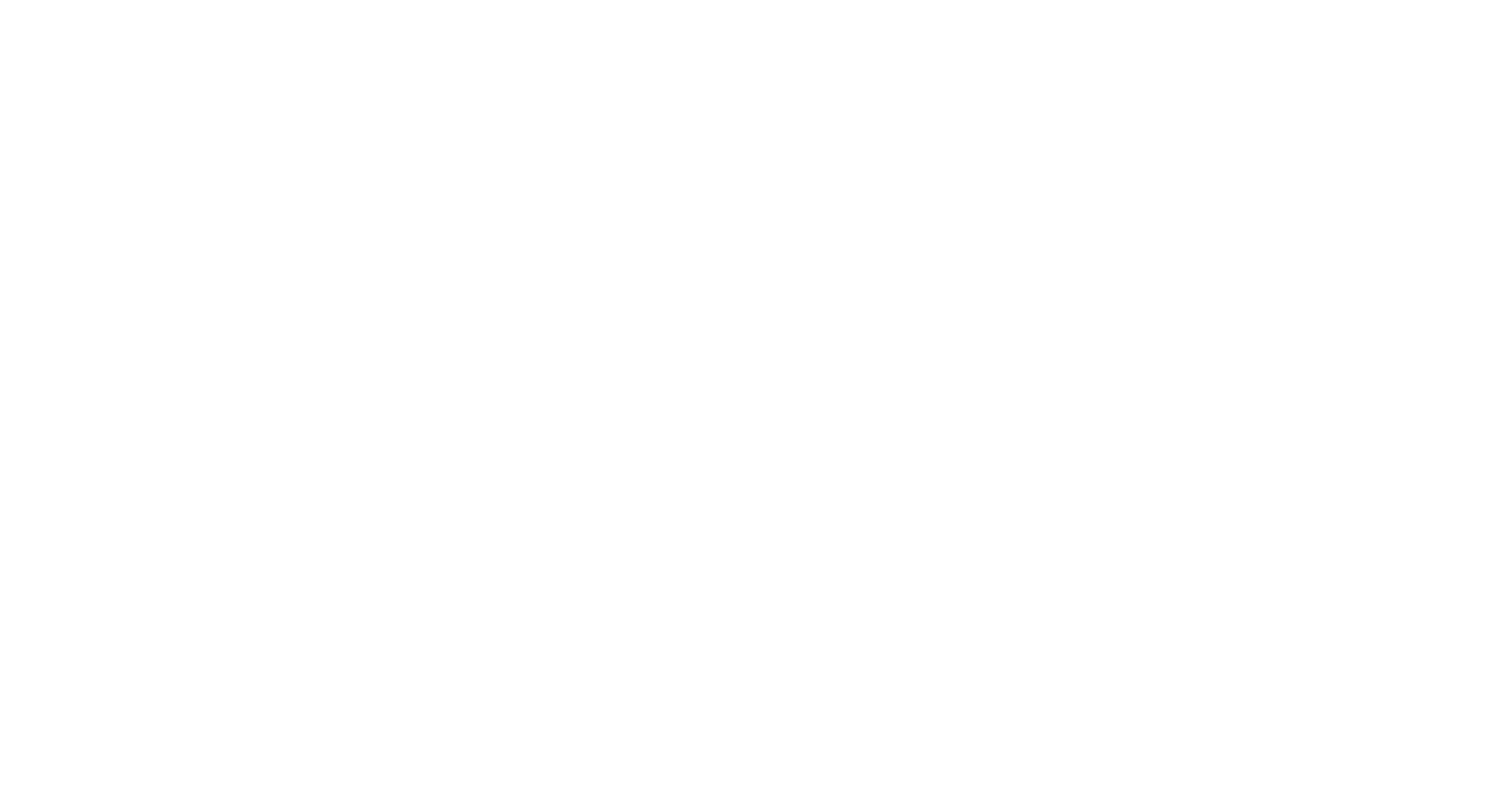 scroll, scrollTop: 0, scrollLeft: 0, axis: both 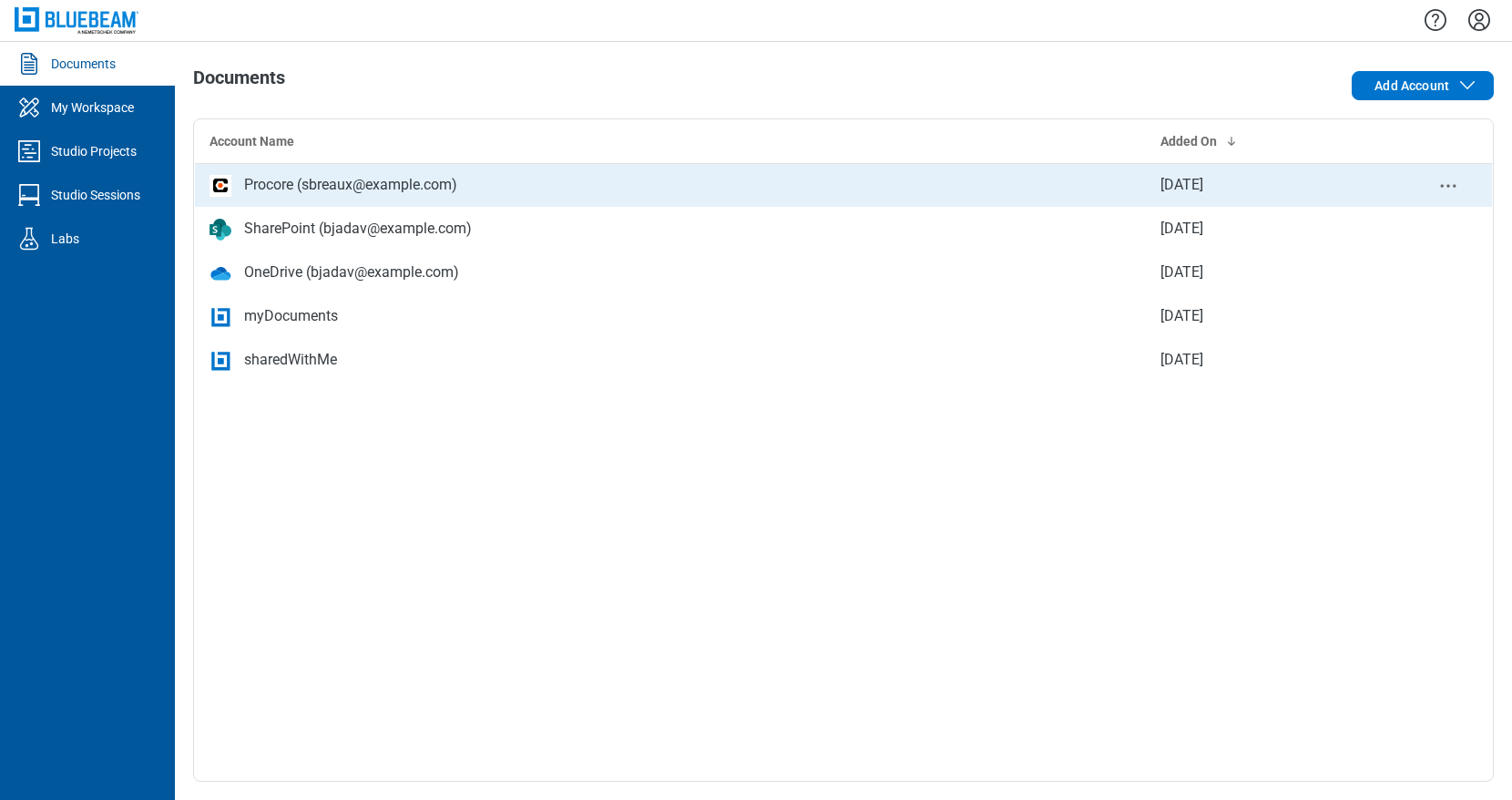 click on "Procore (sbreaux@example.com)" at bounding box center [670, 185] 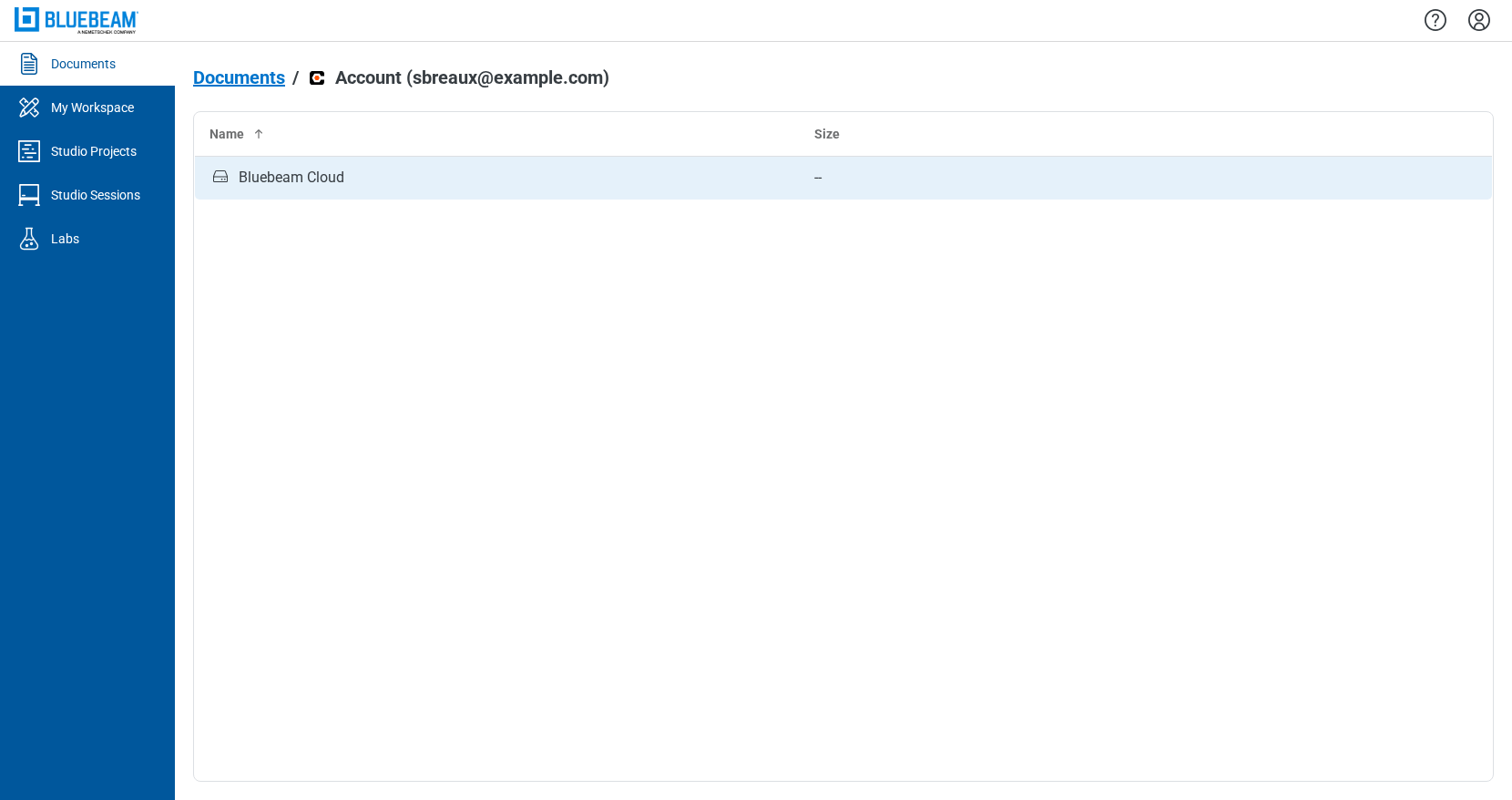 click on "Bluebeam Cloud" at bounding box center (497, 178) 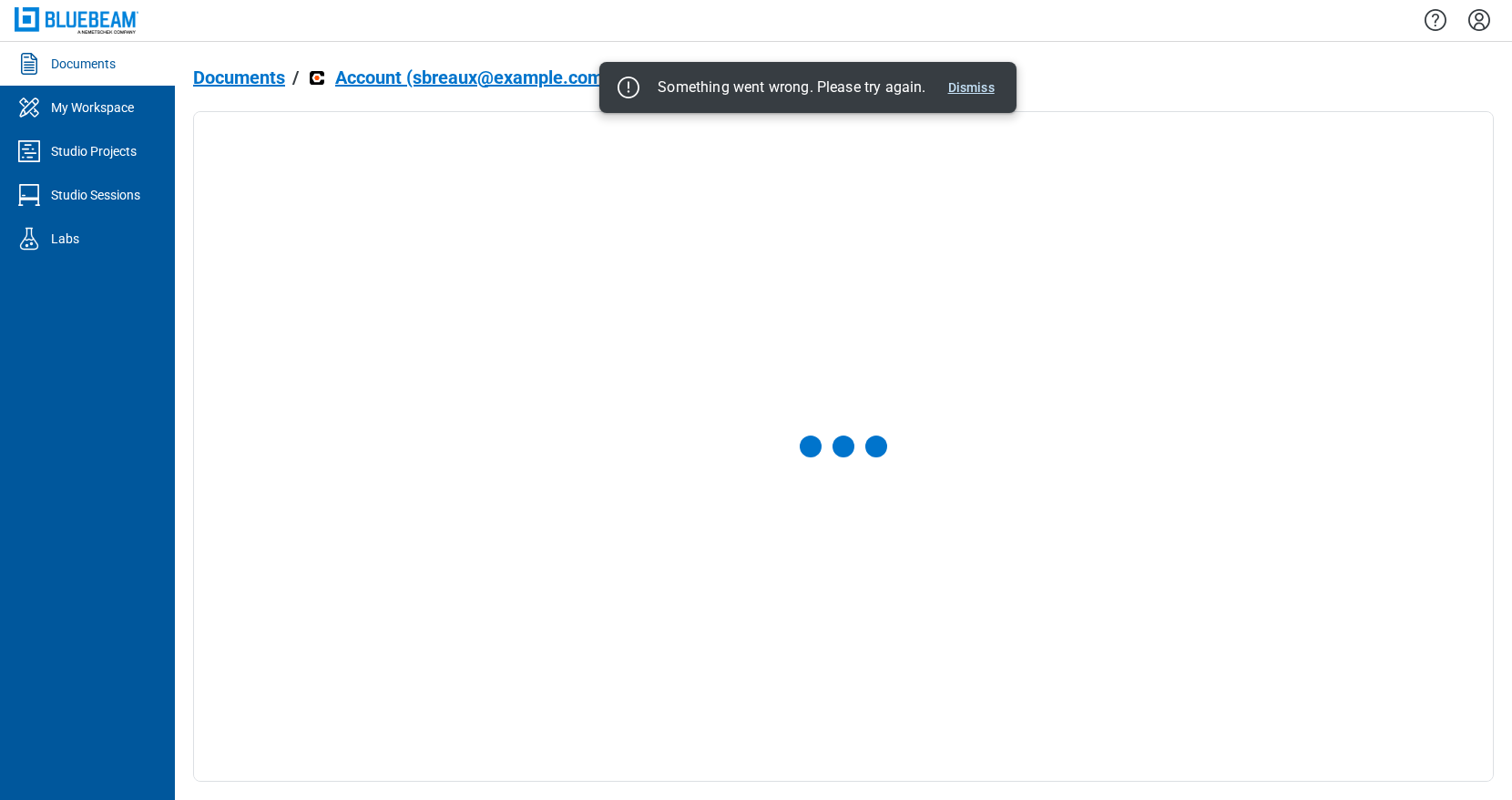 click on "Dismiss" at bounding box center [971, 87] 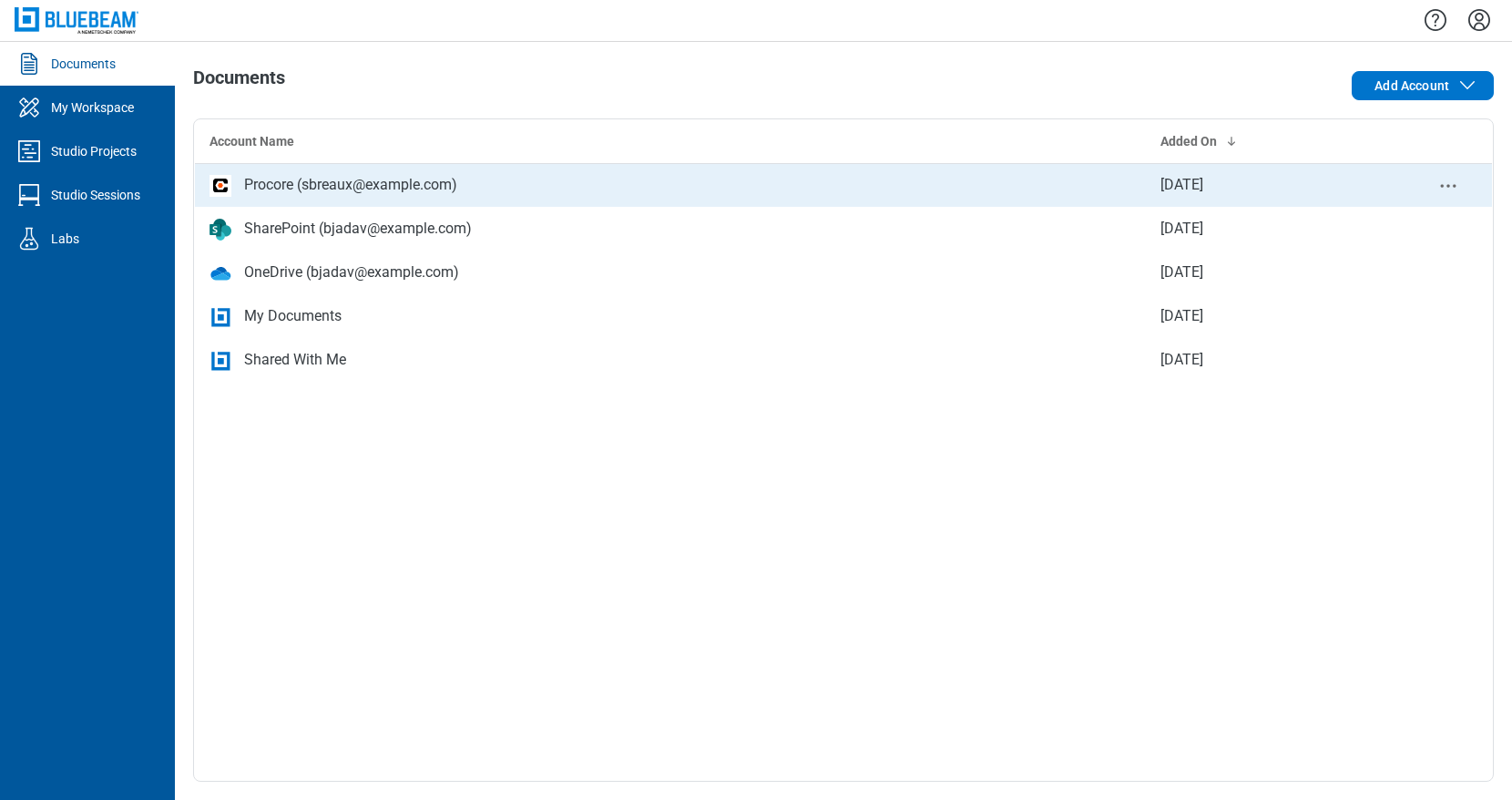 click on "Procore ([EMAIL])" at bounding box center (351, 185) 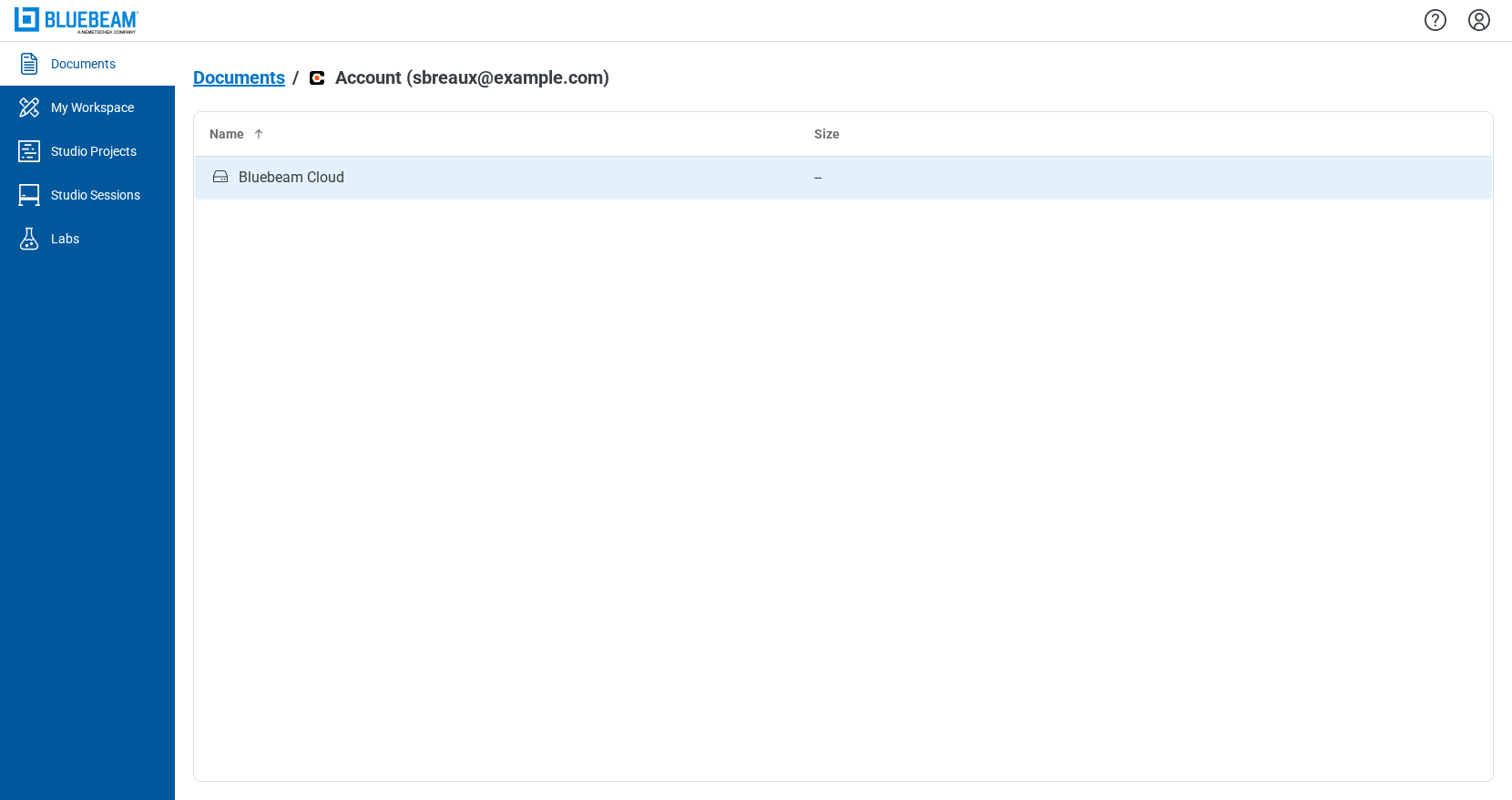 click on "Bluebeam Cloud" at bounding box center [291, 178] 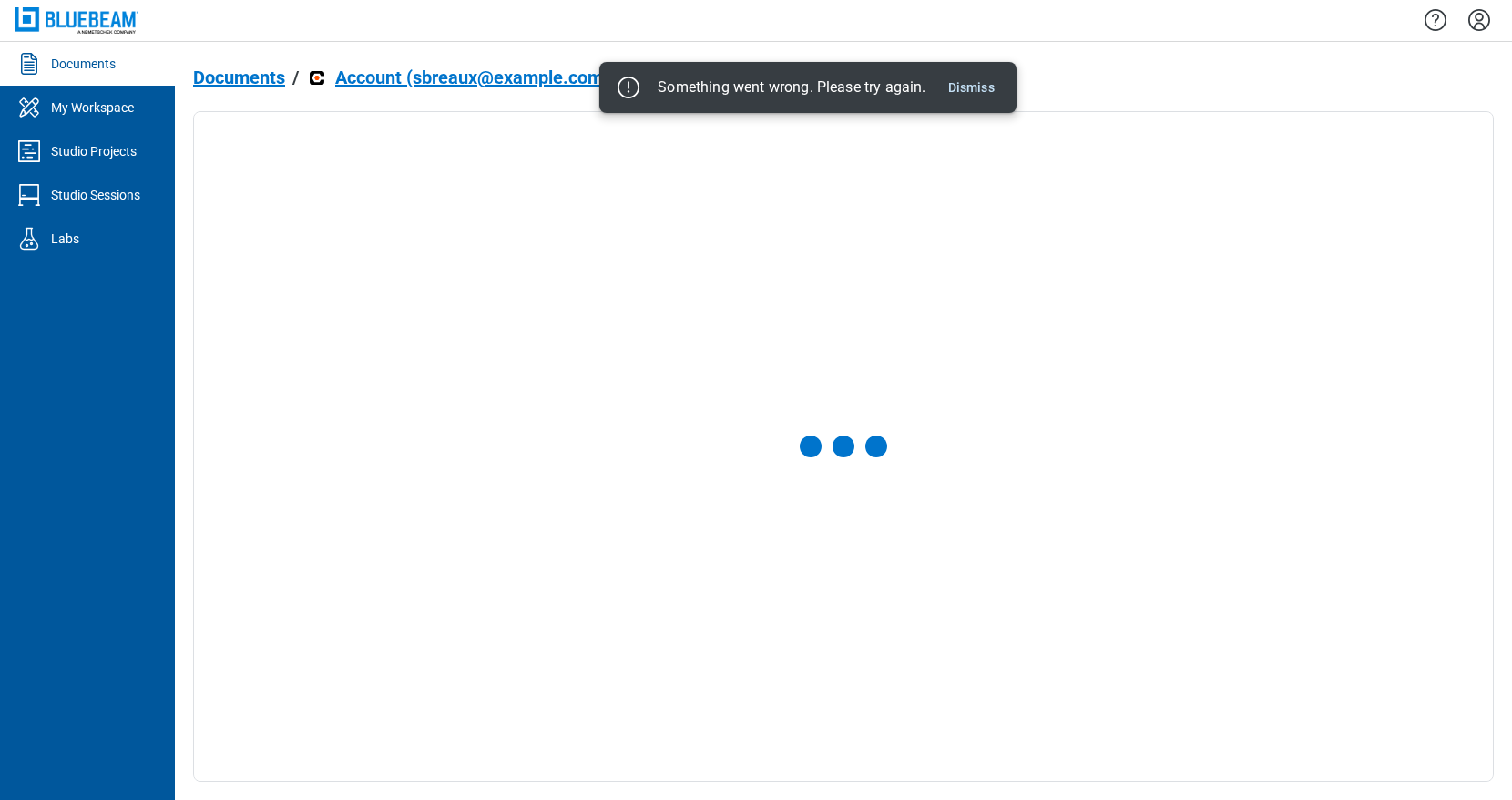 click on "Documents" at bounding box center [239, 77] 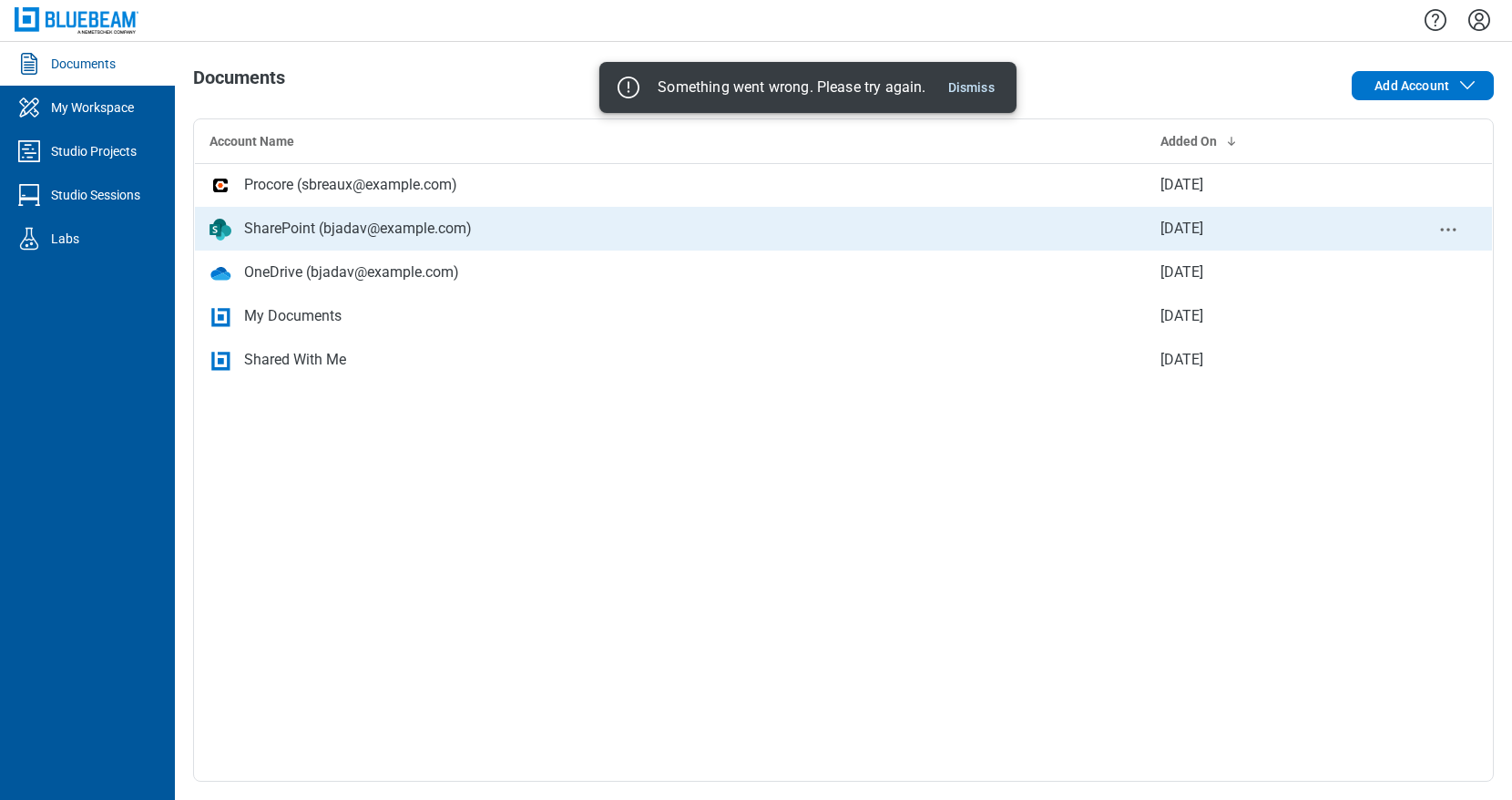 drag, startPoint x: 390, startPoint y: 220, endPoint x: 378, endPoint y: 229, distance: 15 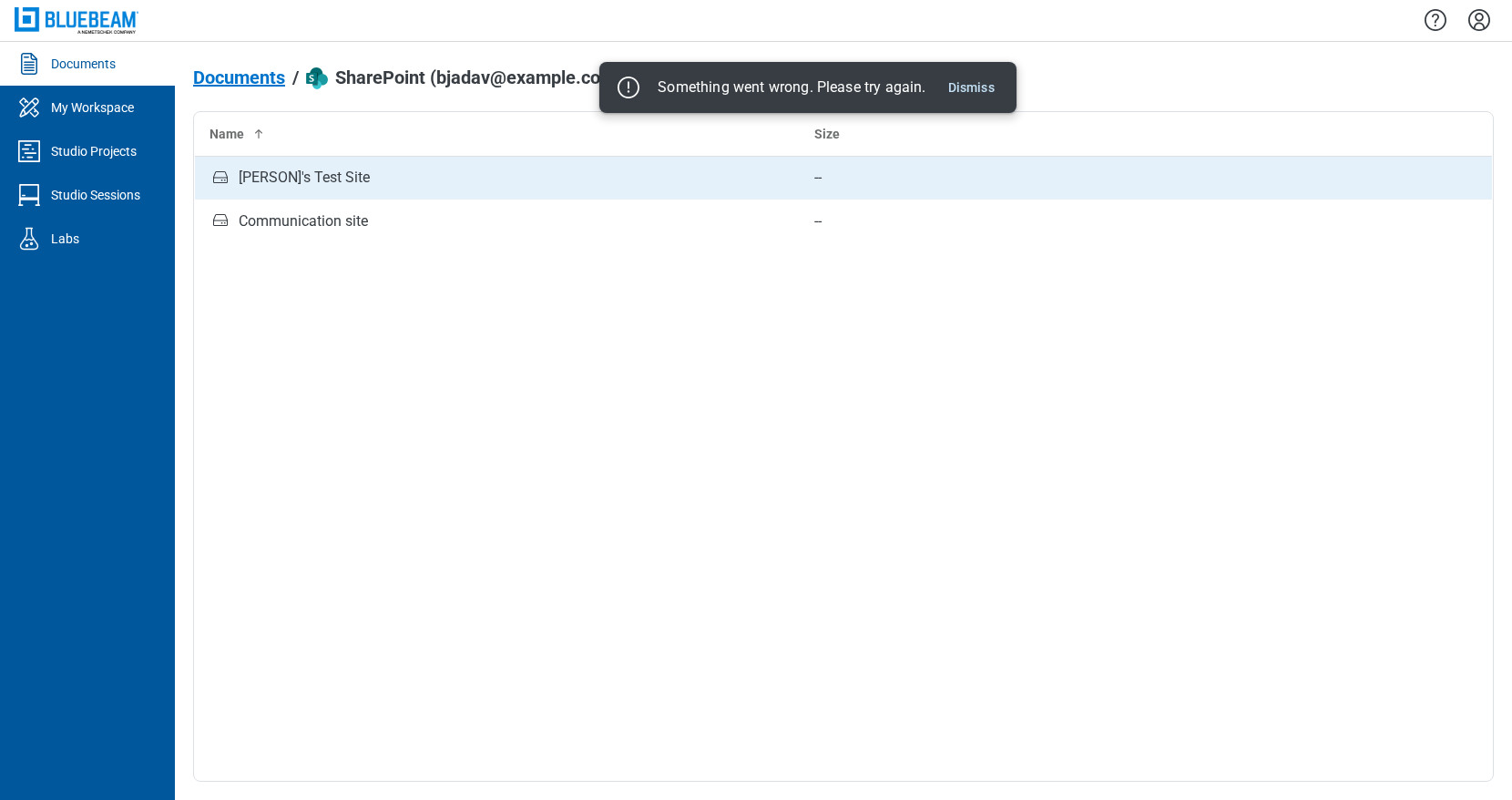 click on "Bhavini's Test Site" at bounding box center [304, 178] 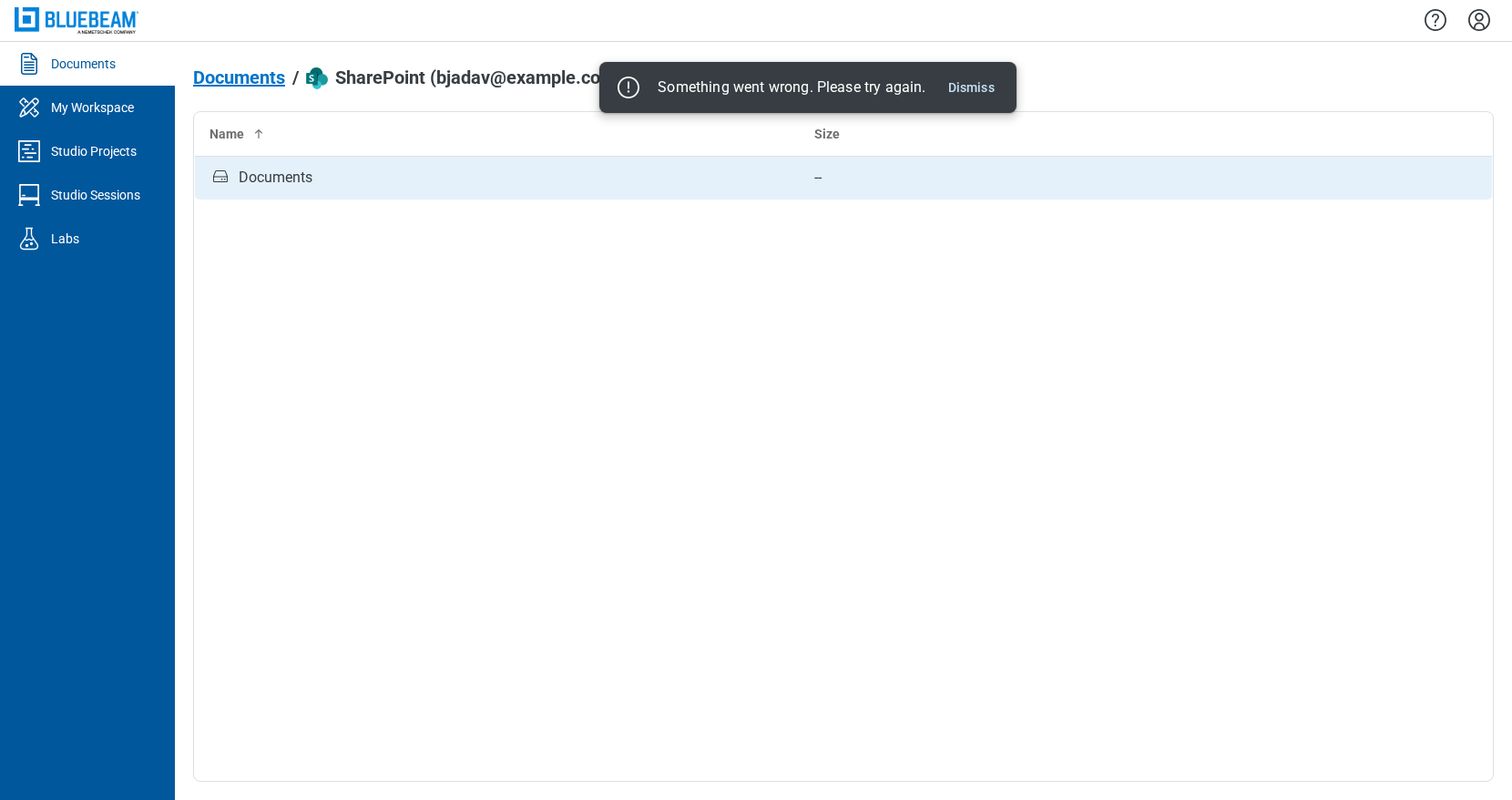 click on "Documents" at bounding box center [275, 178] 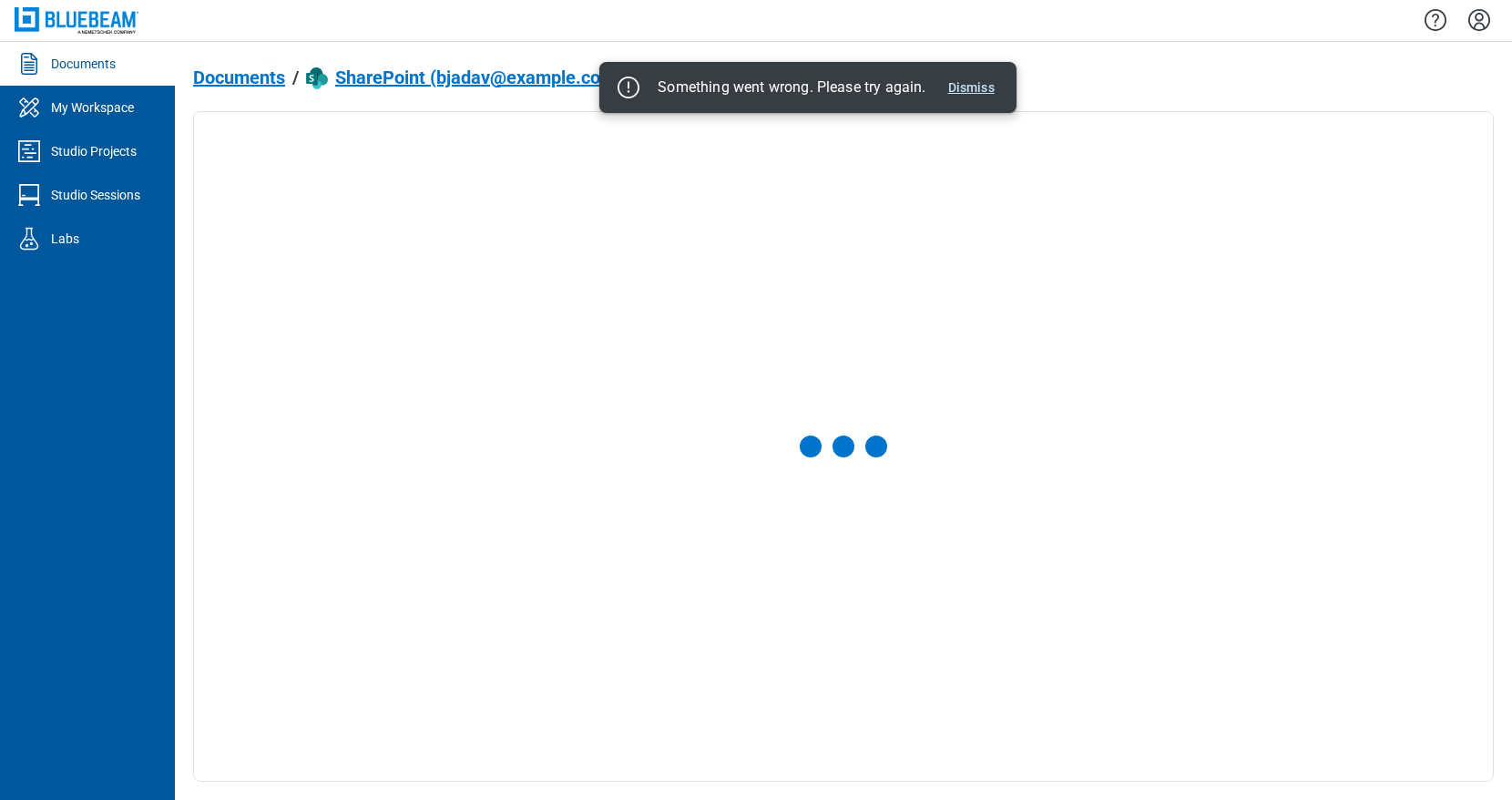 click on "Dismiss" at bounding box center (971, 87) 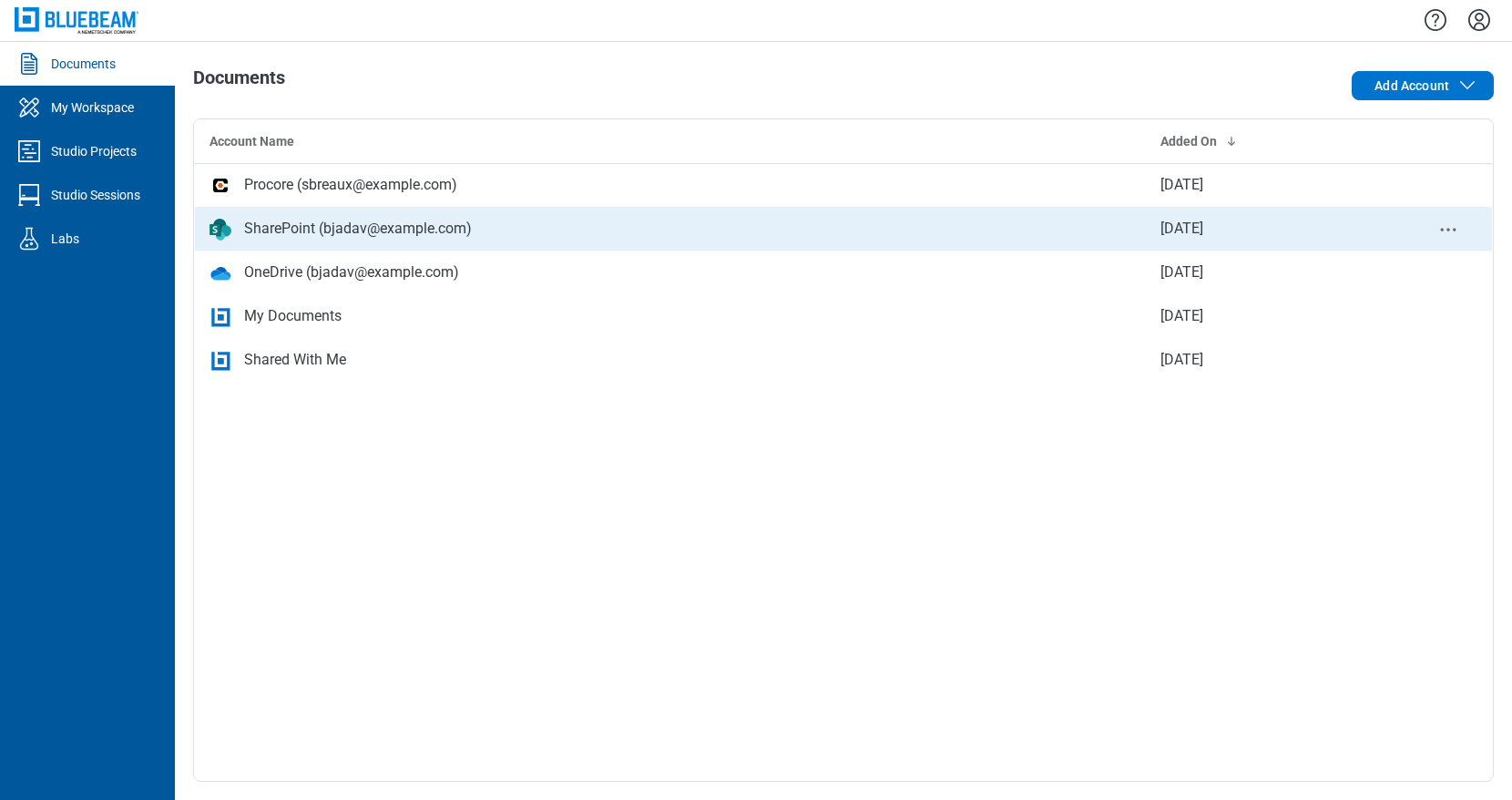 click on "SharePoint ([EMAIL])" at bounding box center (358, 229) 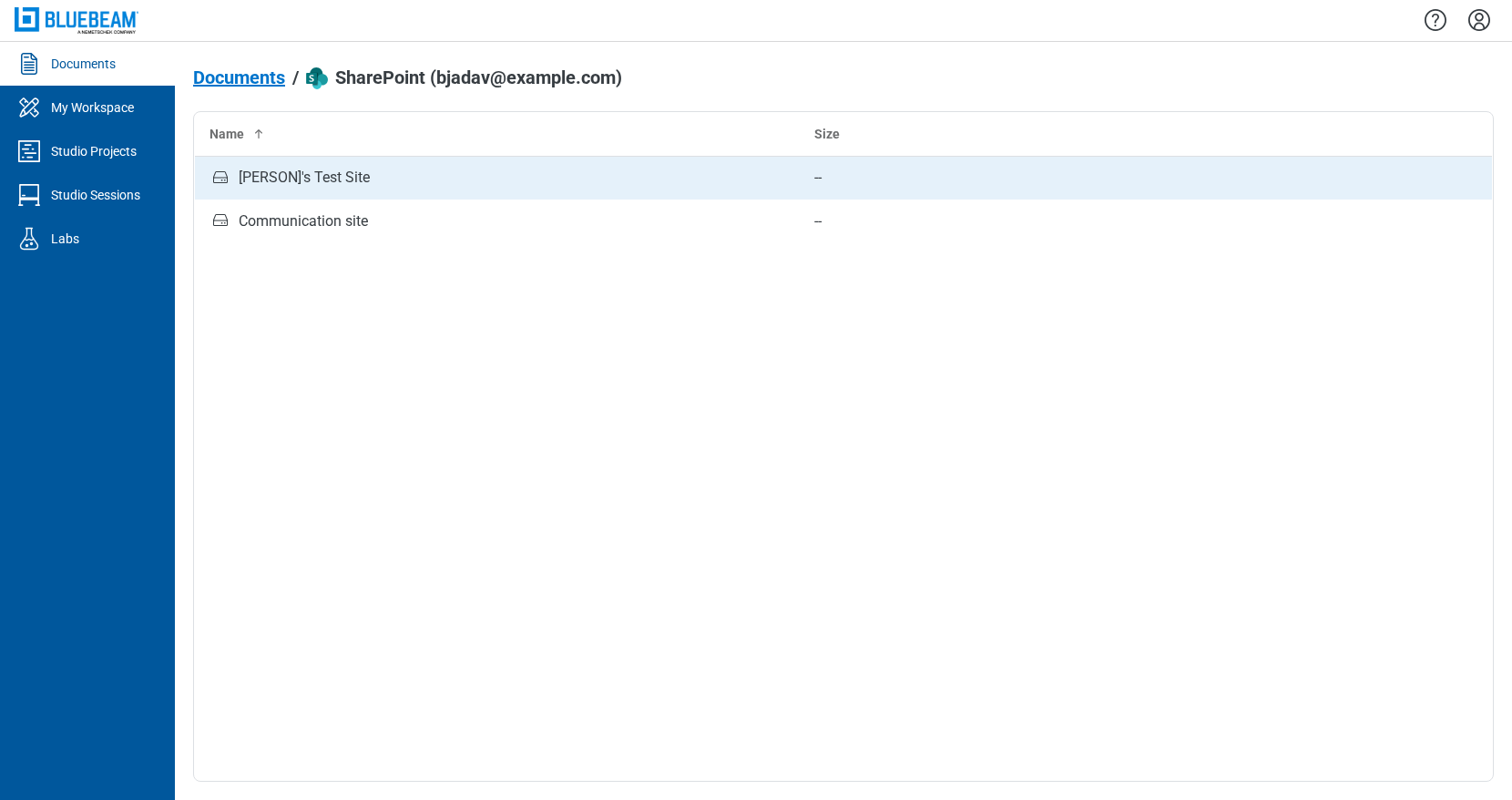 click on "Bhavini's Test Site" at bounding box center [497, 178] 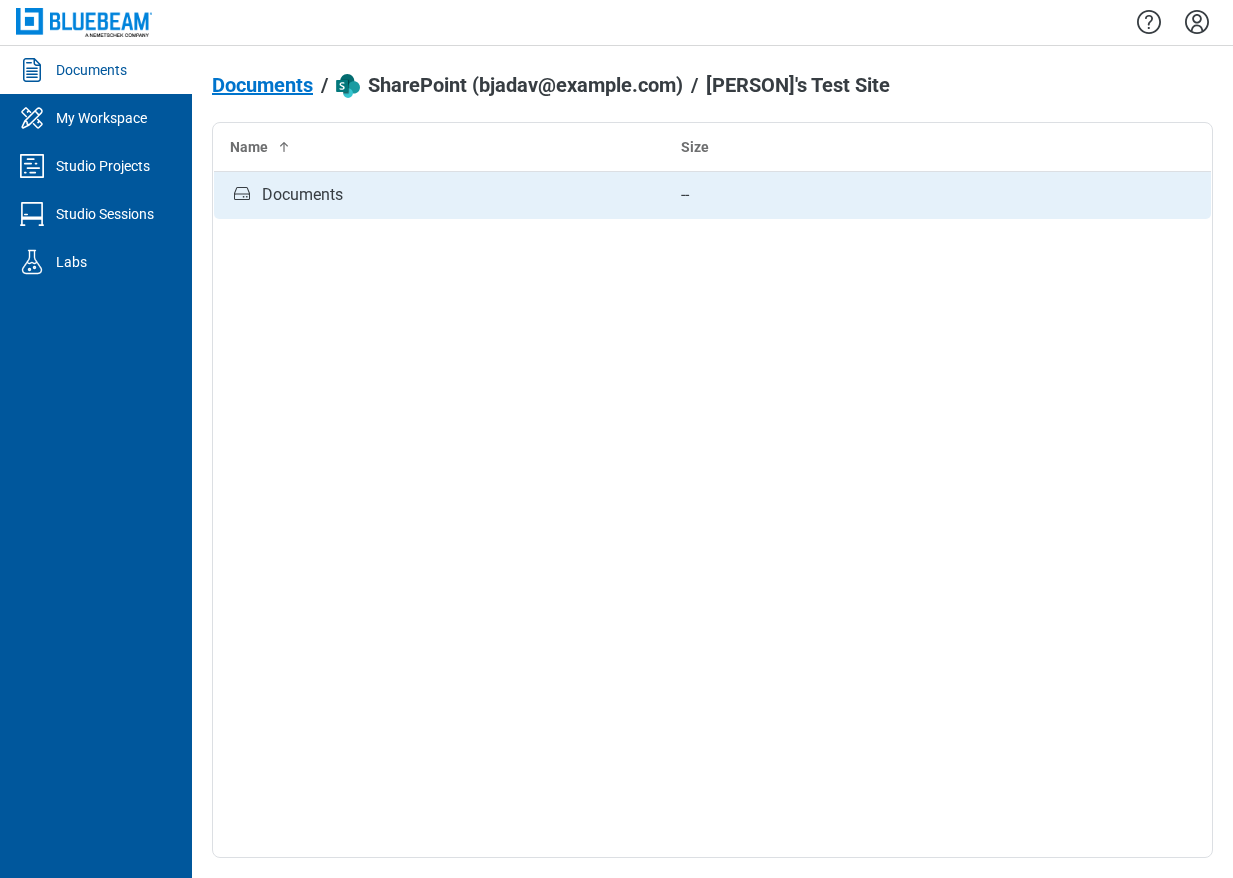 click on "Documents" at bounding box center (439, 195) 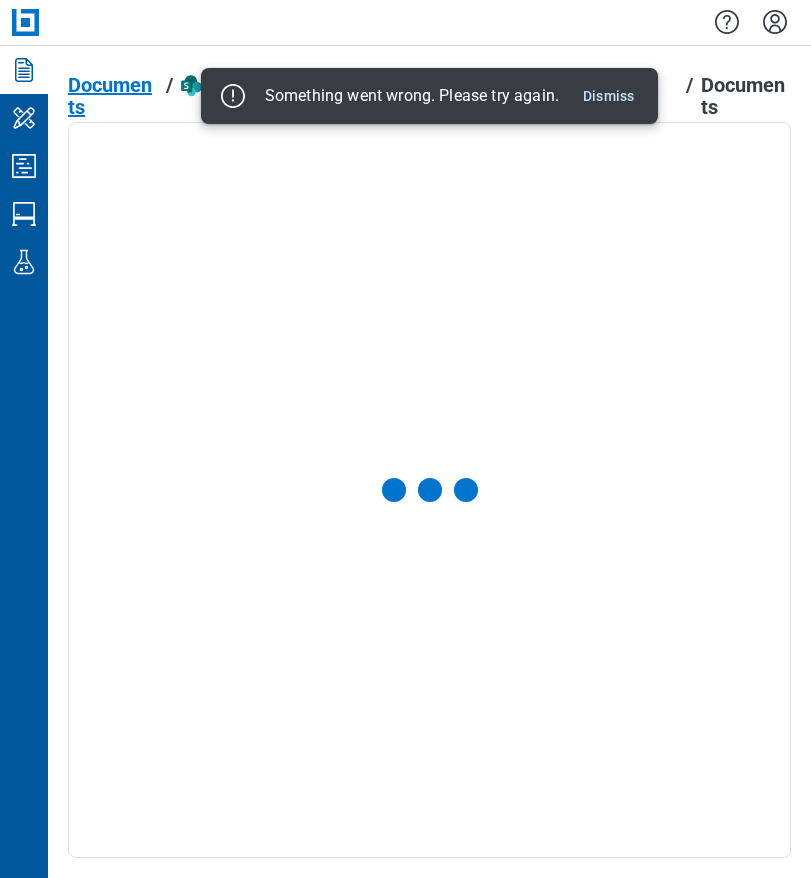 drag, startPoint x: 610, startPoint y: 93, endPoint x: 652, endPoint y: 105, distance: 43.68066 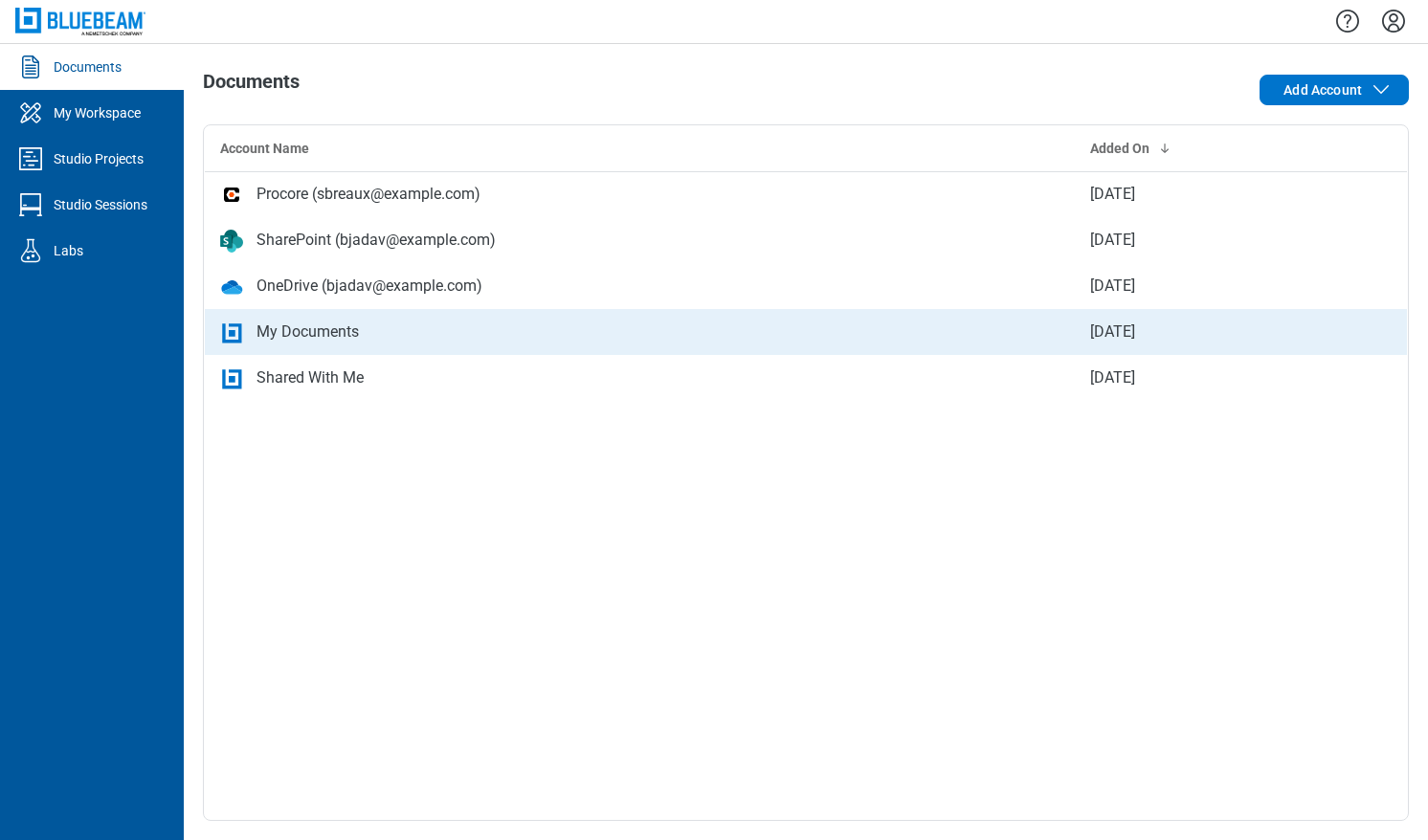 click on "My Documents" at bounding box center [307, 332] 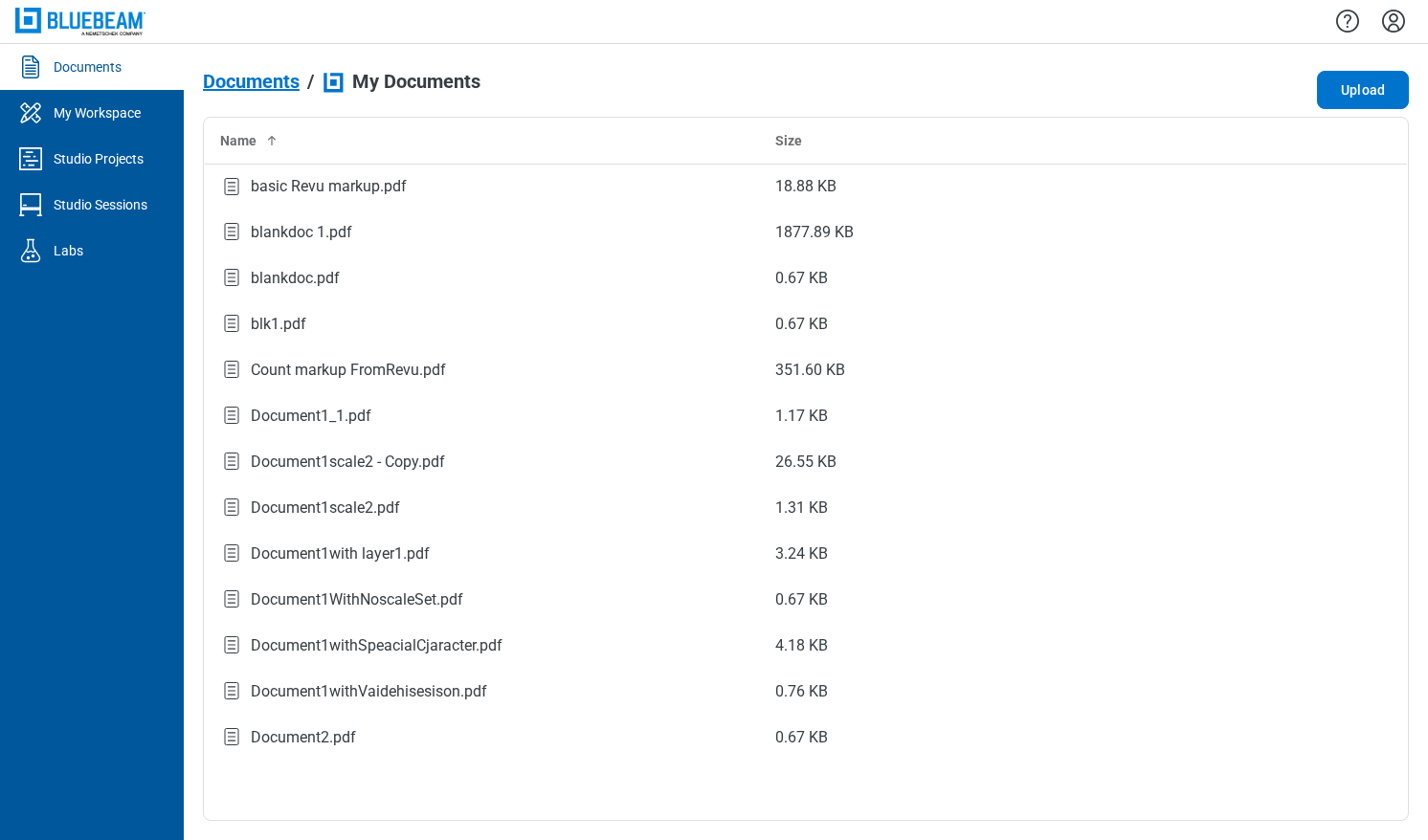 click on "Documents" at bounding box center (251, 81) 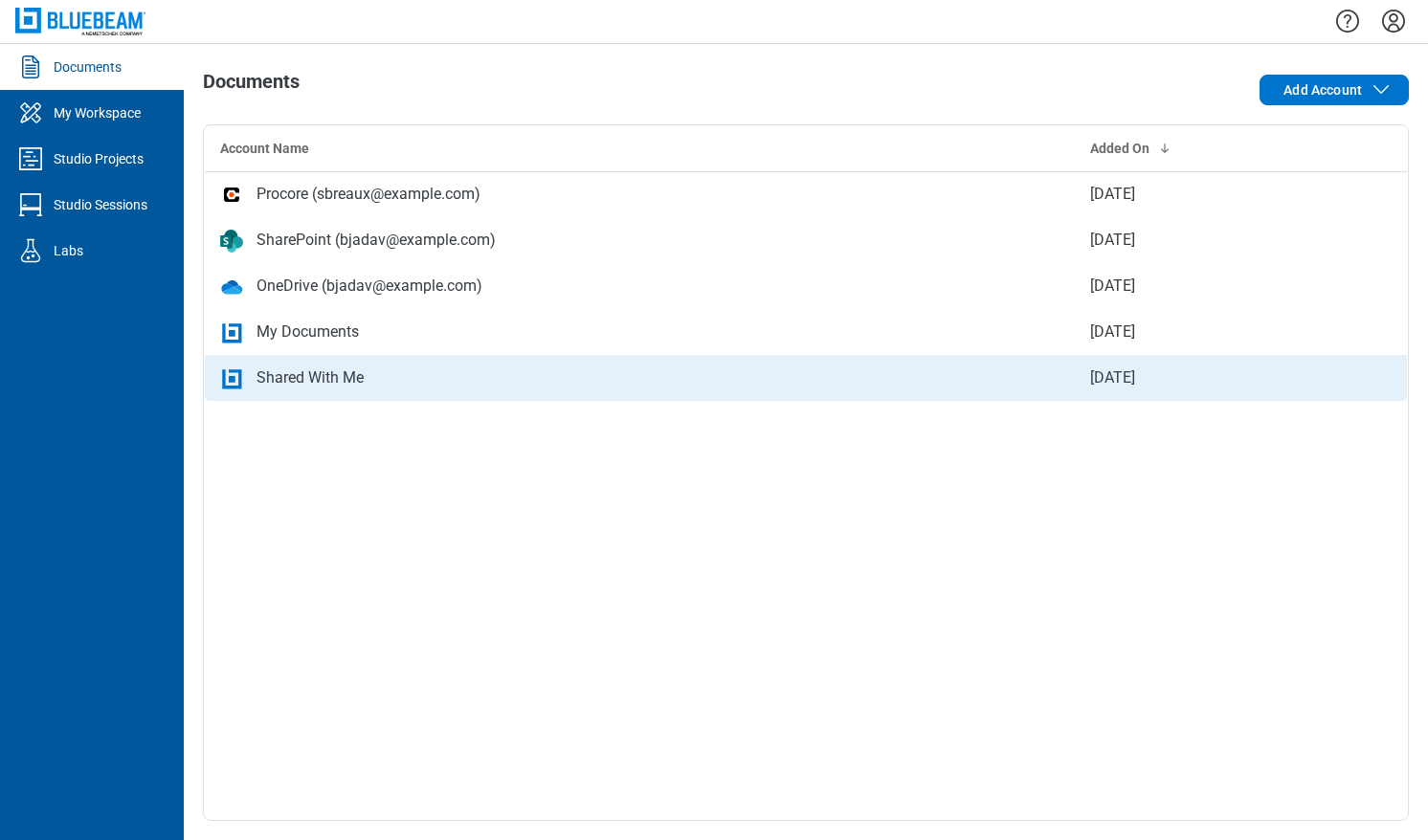 click on "Shared With Me" at bounding box center [639, 378] 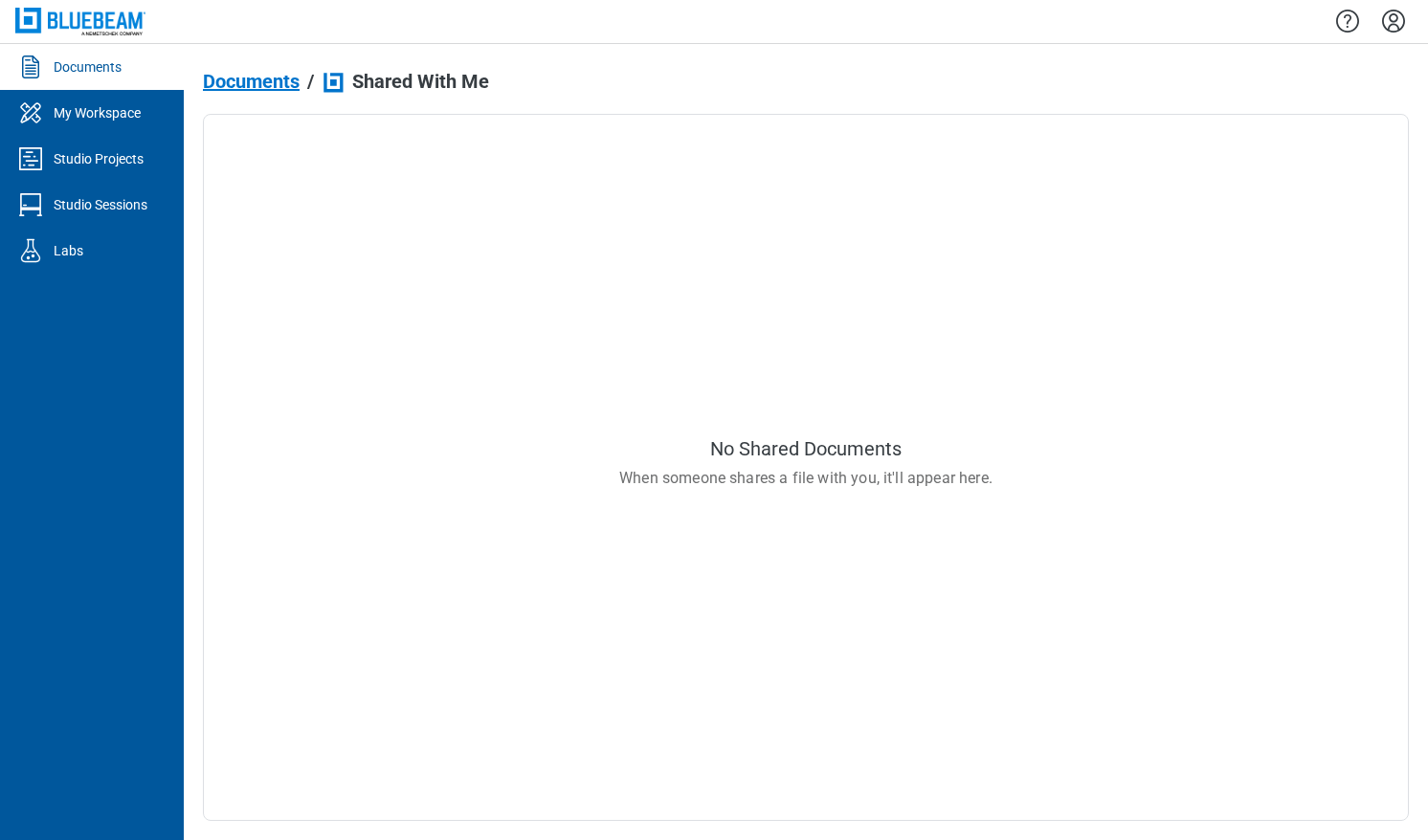click on "Documents" at bounding box center [251, 81] 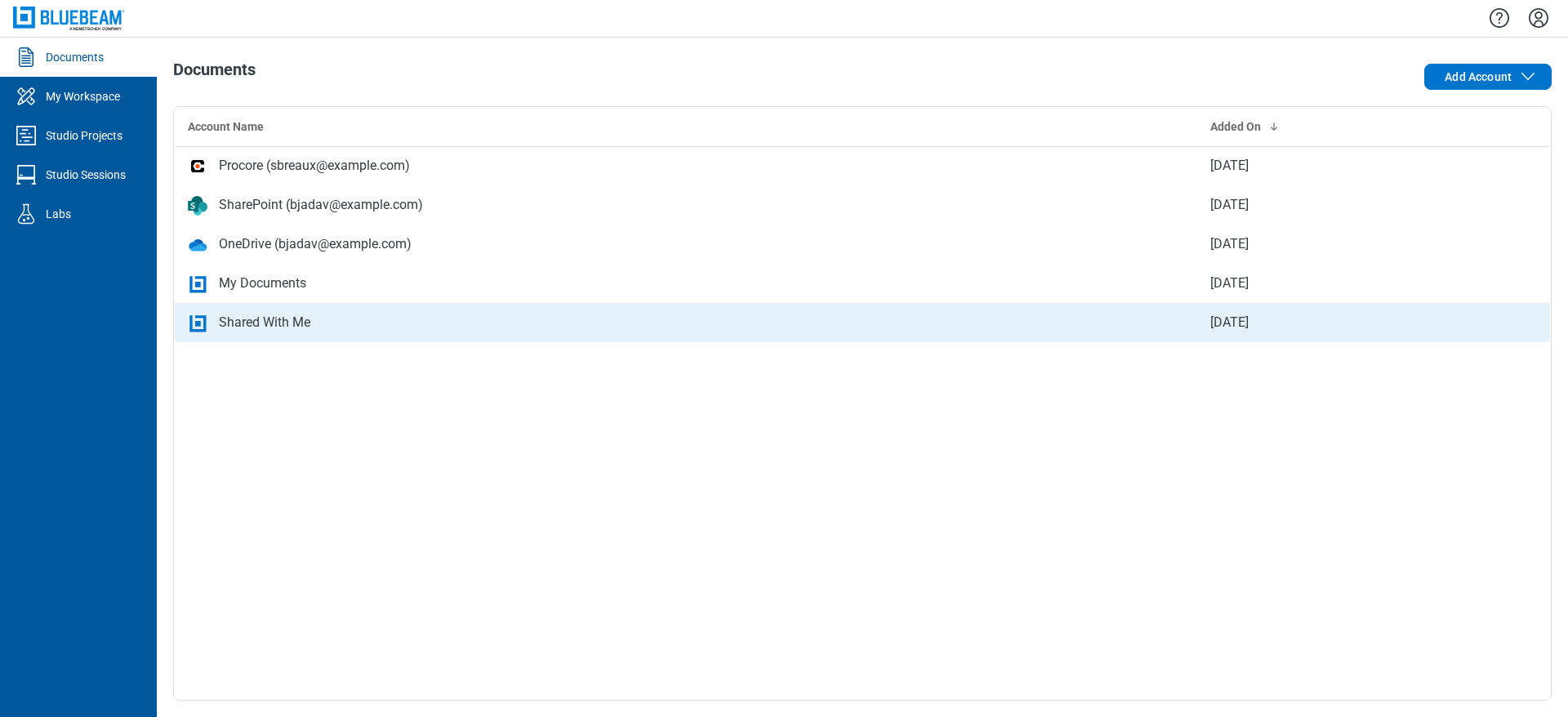click on "Shared With Me" at bounding box center (265, 323) 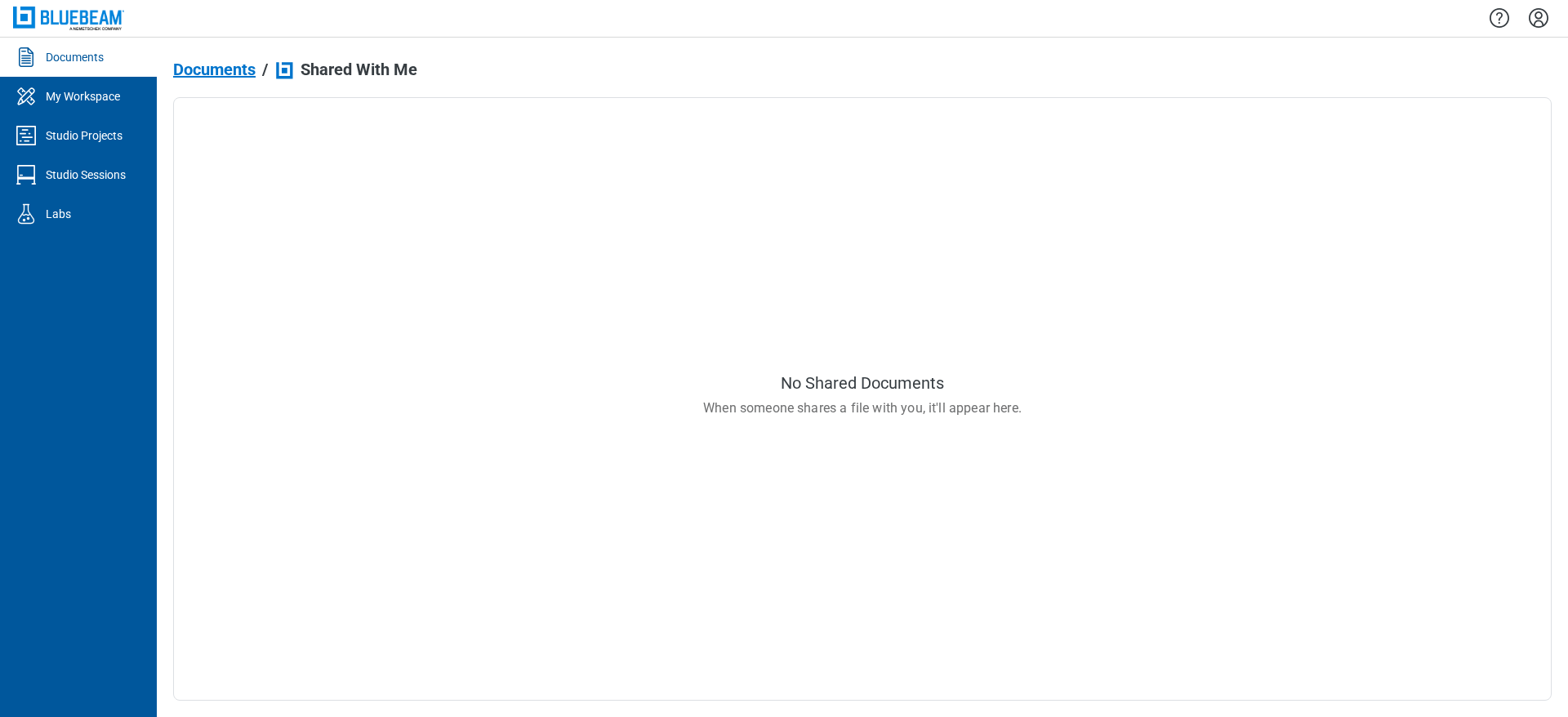 click on "Documents" at bounding box center [214, 69] 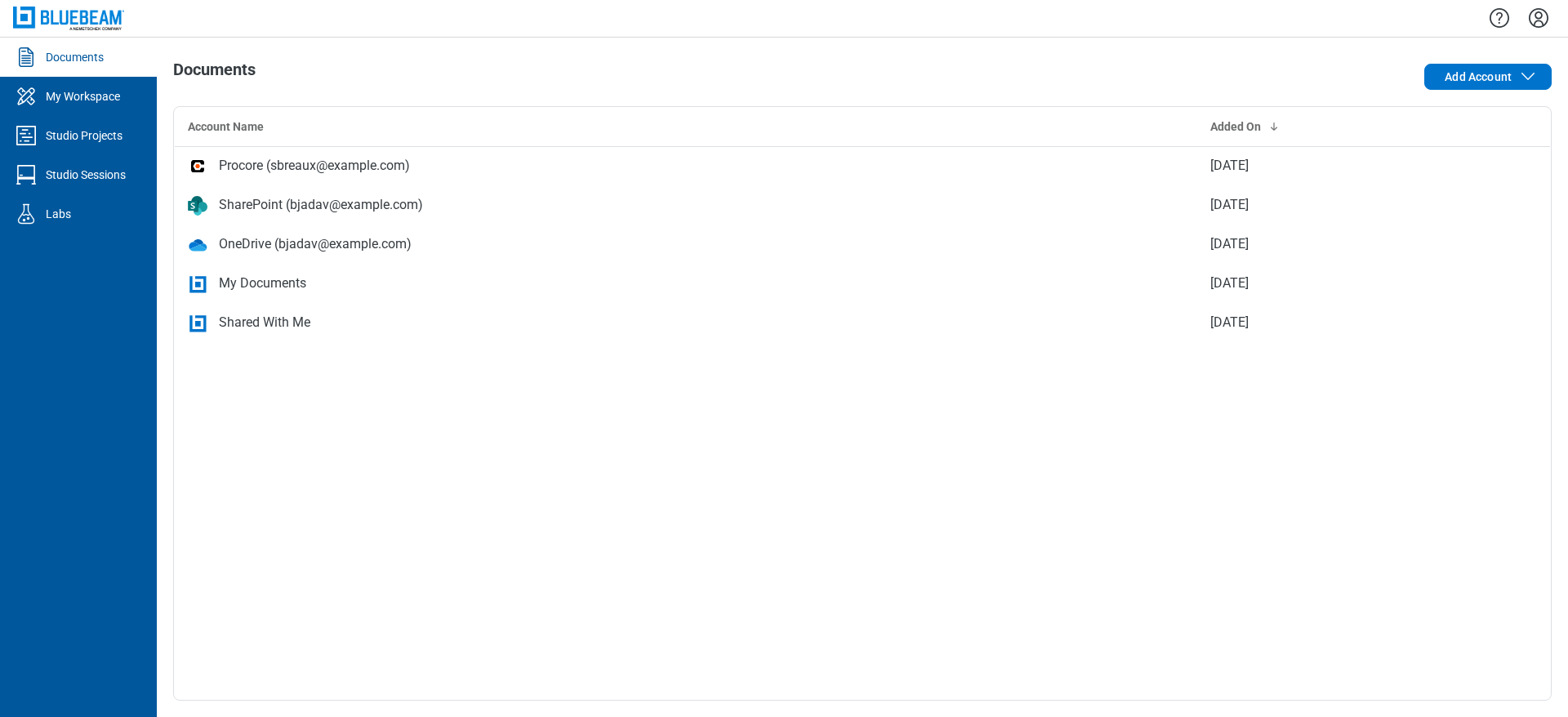click on "My Documents" at bounding box center (686, 283) 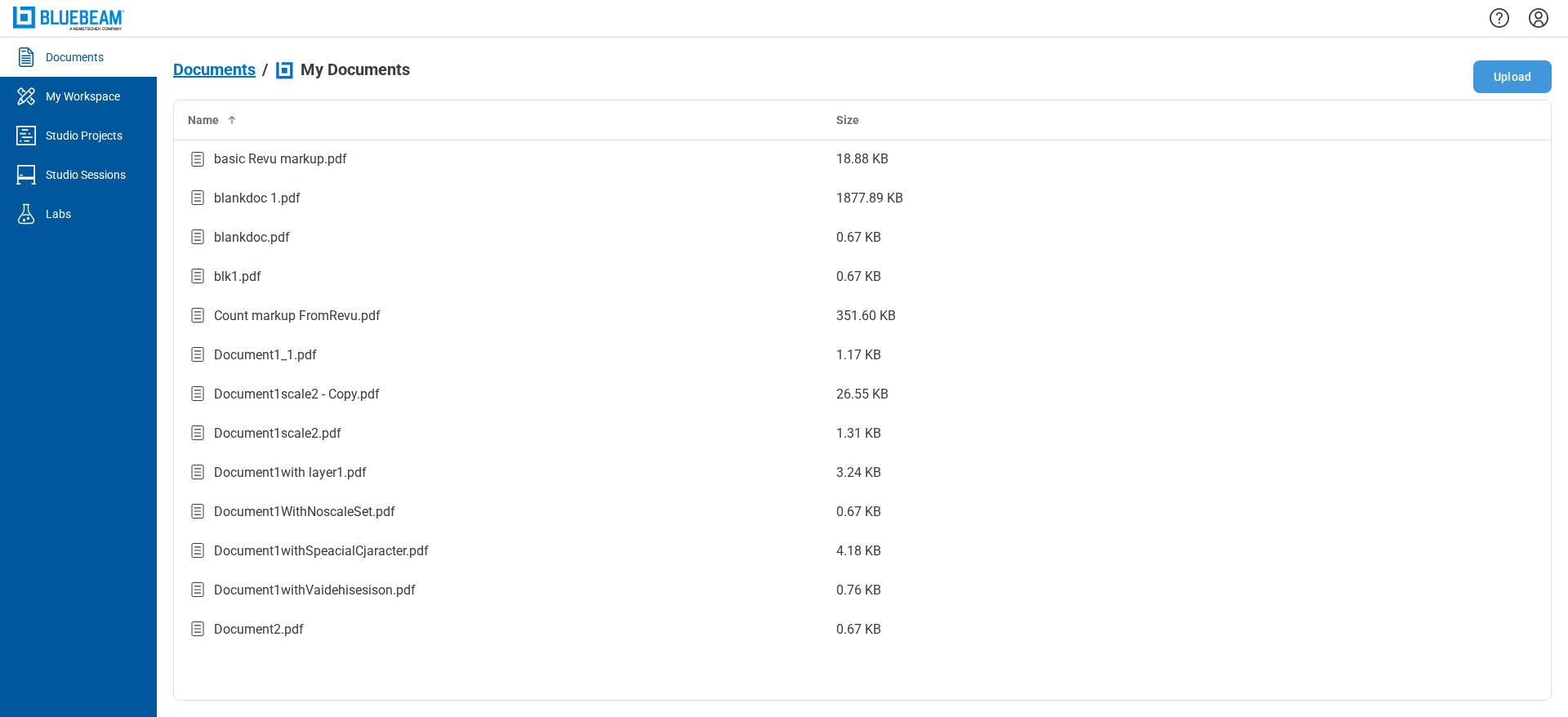 click on "Upload" at bounding box center [1512, 77] 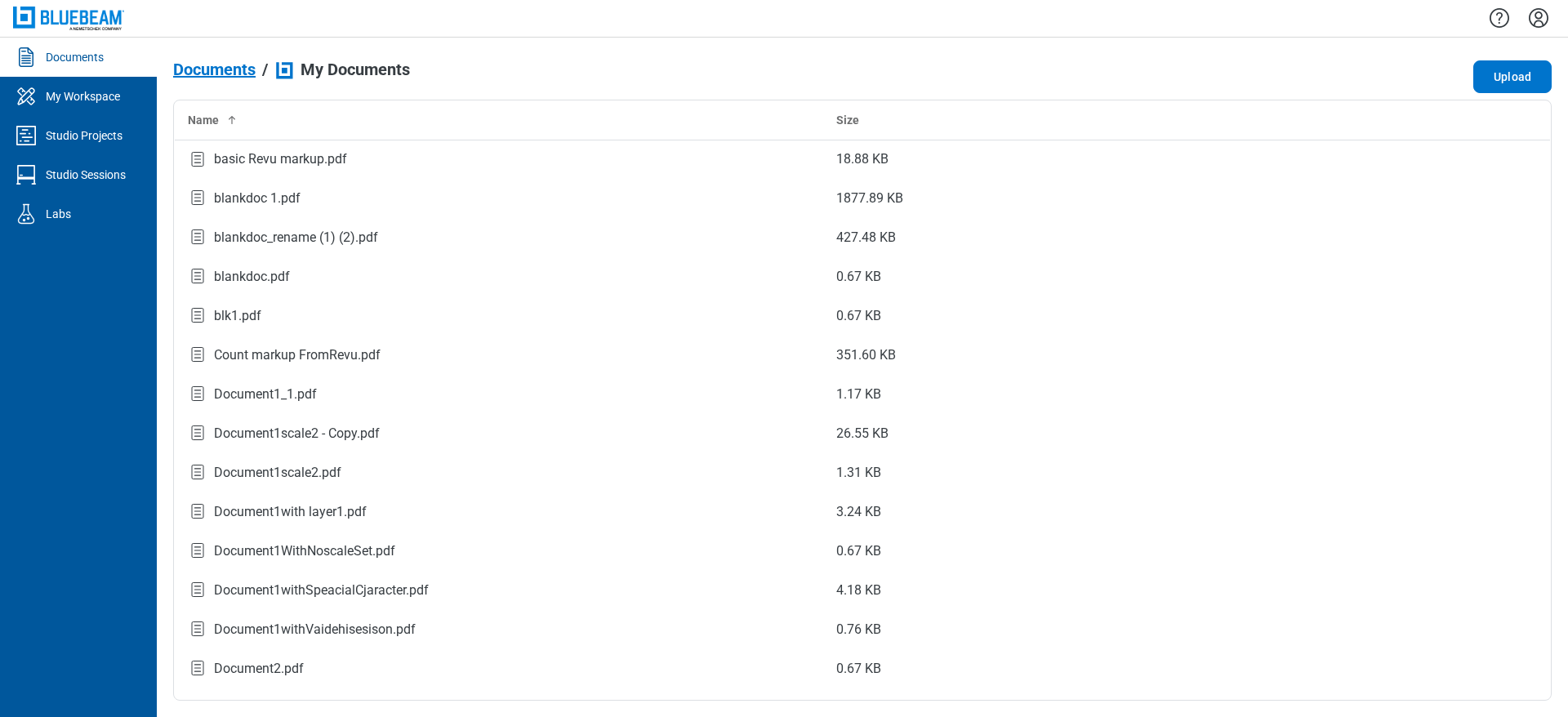 click on "Documents / My Documents Upload Name Size basic Revu markup.pdf 18.88 KB blankdoc 1.pdf 1877.89 KB blankdoc_rename (1) (2).pdf 427.48 KB blankdoc.pdf 0.67 KB blk1.pdf 0.67 KB Count markup FromRevu.pdf 351.60 KB Document1_1.pdf 1.17 KB Document1scale2 - Copy.pdf 26.55 KB Document1scale2.pdf 1.31 KB Document1with layer1.pdf 3.24 KB Document1WithNoscaleSet.pdf 0.67 KB Document1withSpeacialCjaracter.pdf 4.18 KB Document1withVaidehisesison.pdf 0.76 KB Document2.pdf 0.67 KB No Documents To get started, upload a document. Upload" at bounding box center [862, 377] 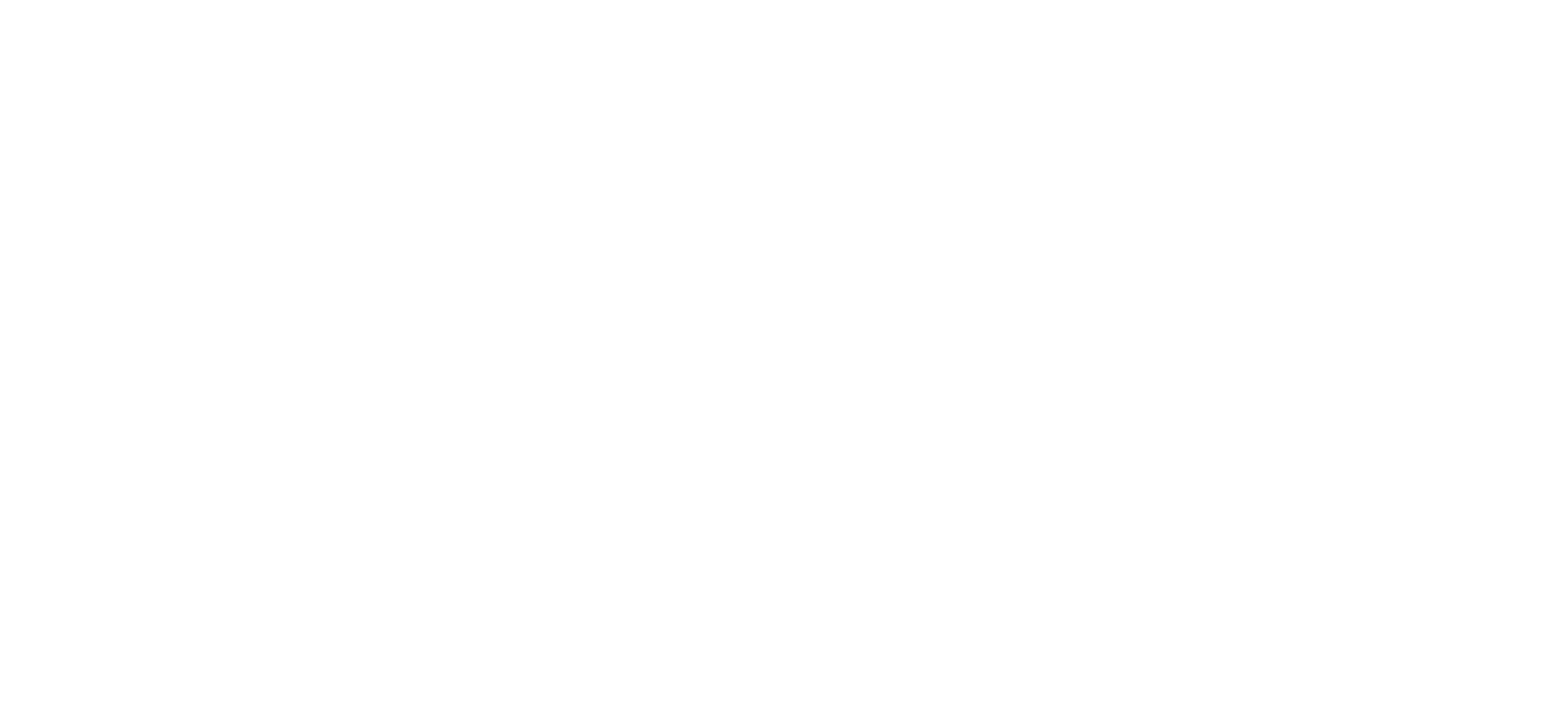 scroll, scrollTop: 0, scrollLeft: 0, axis: both 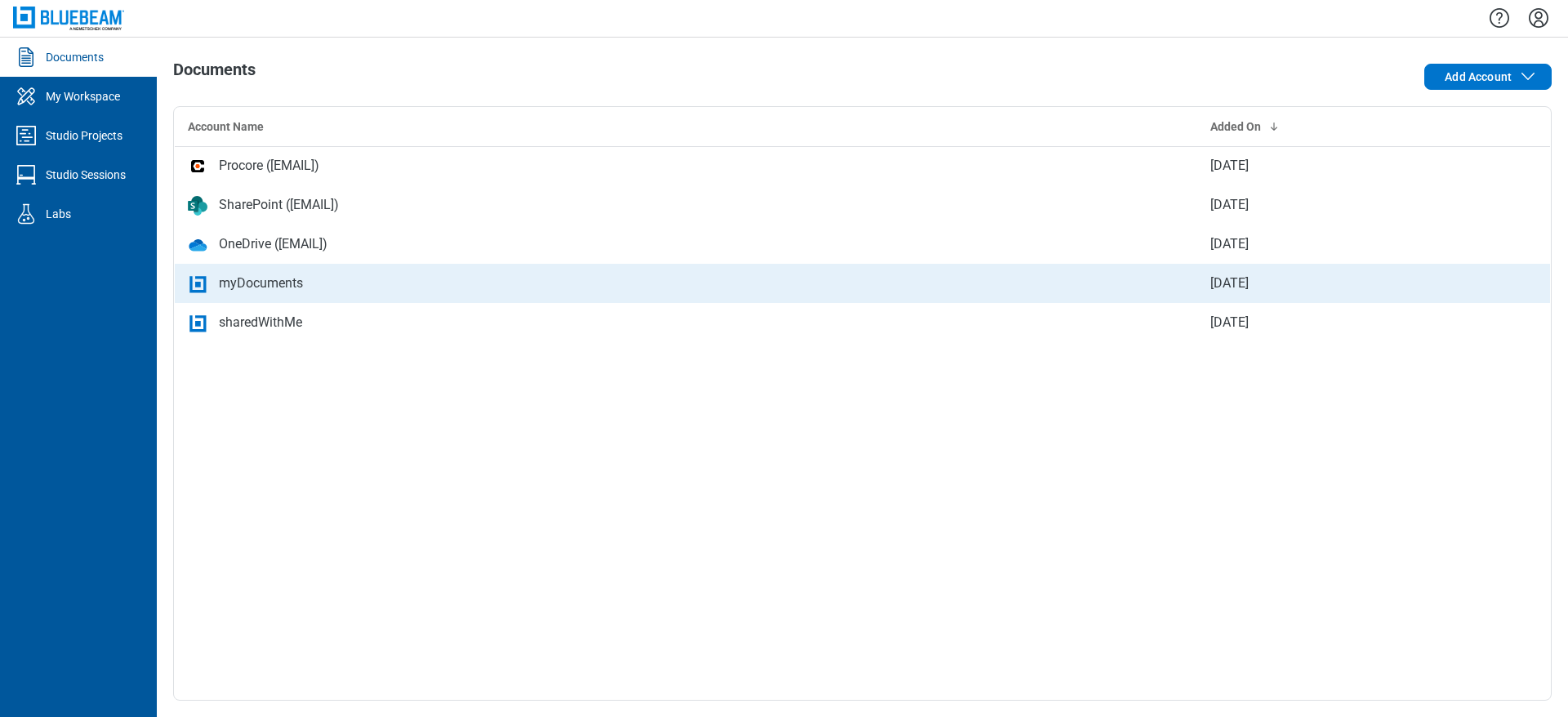 click on "myDocuments" at bounding box center (686, 283) 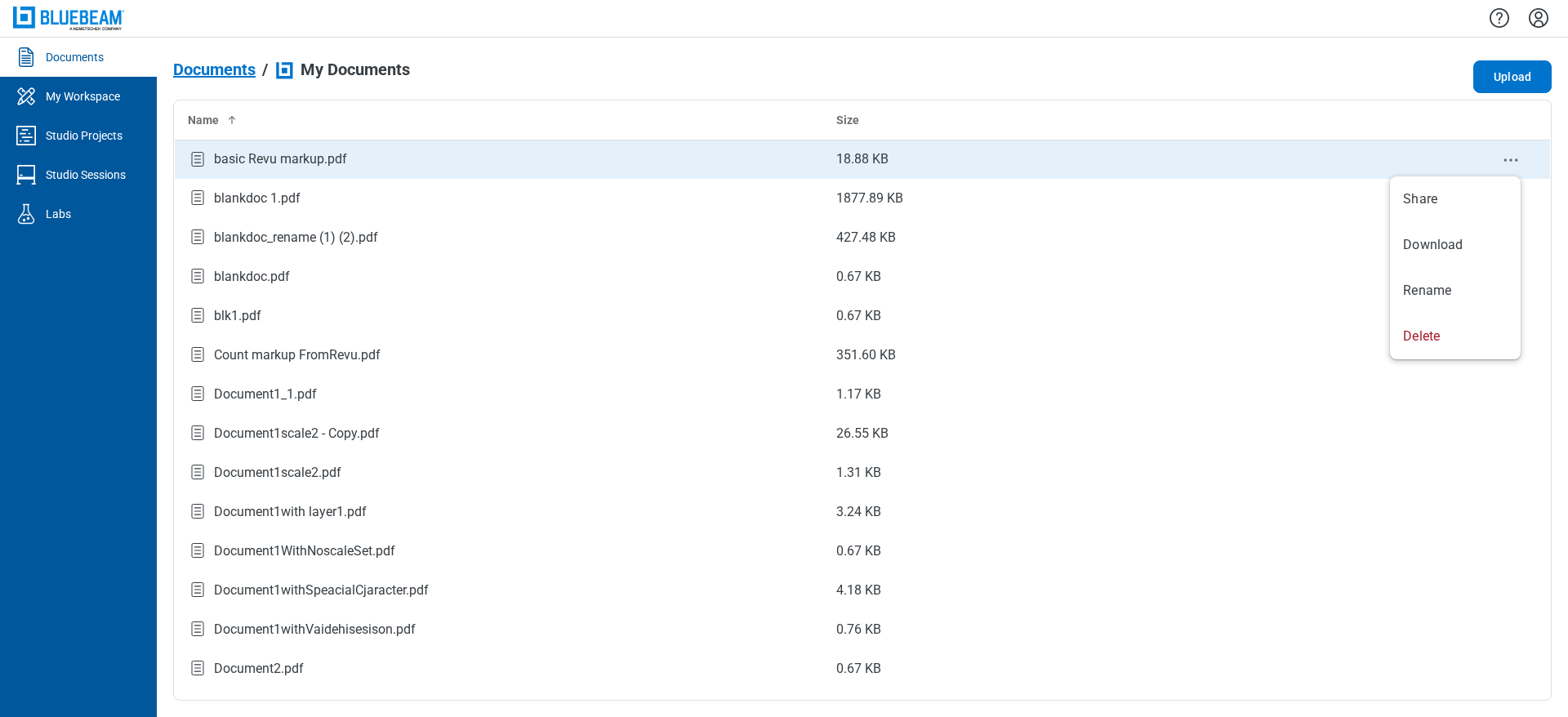 click 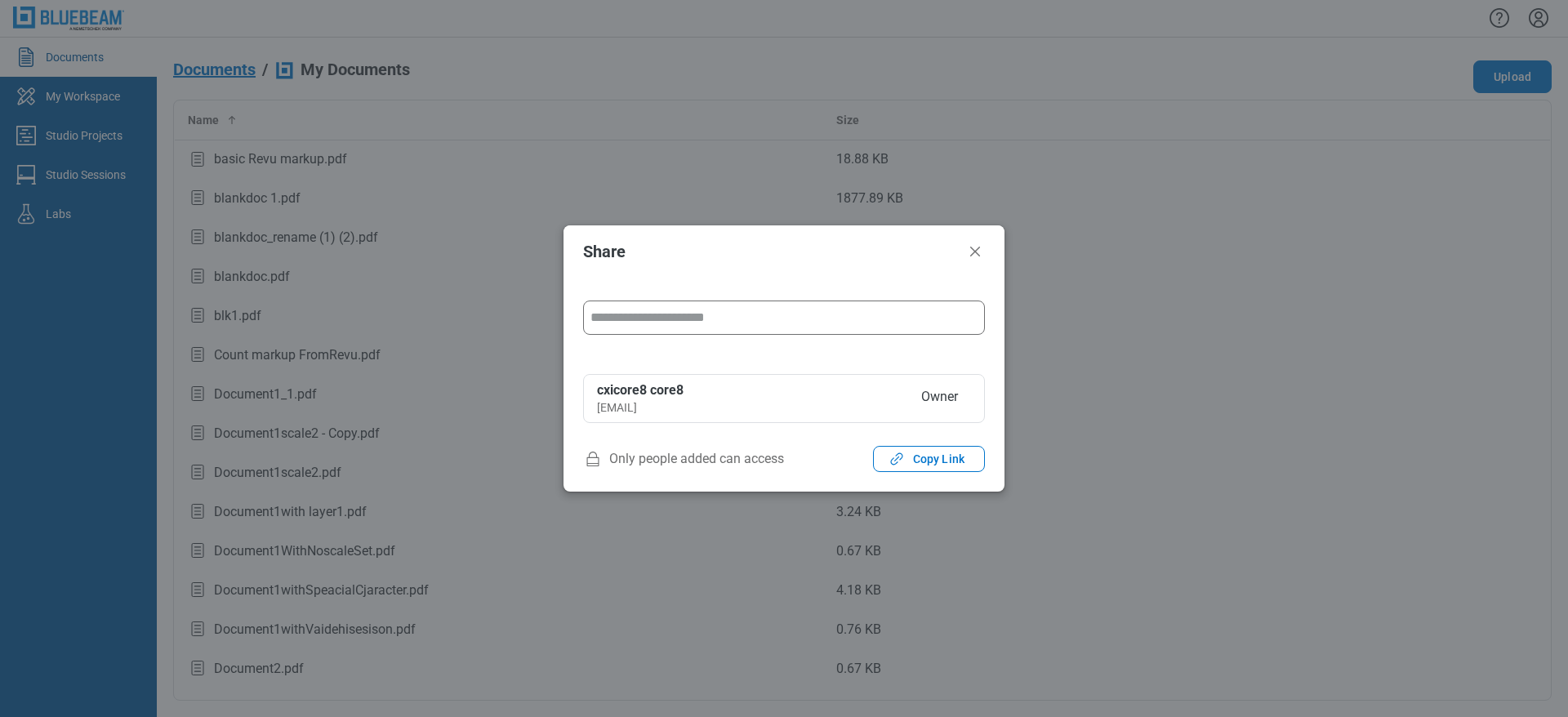 click at bounding box center [784, 318] 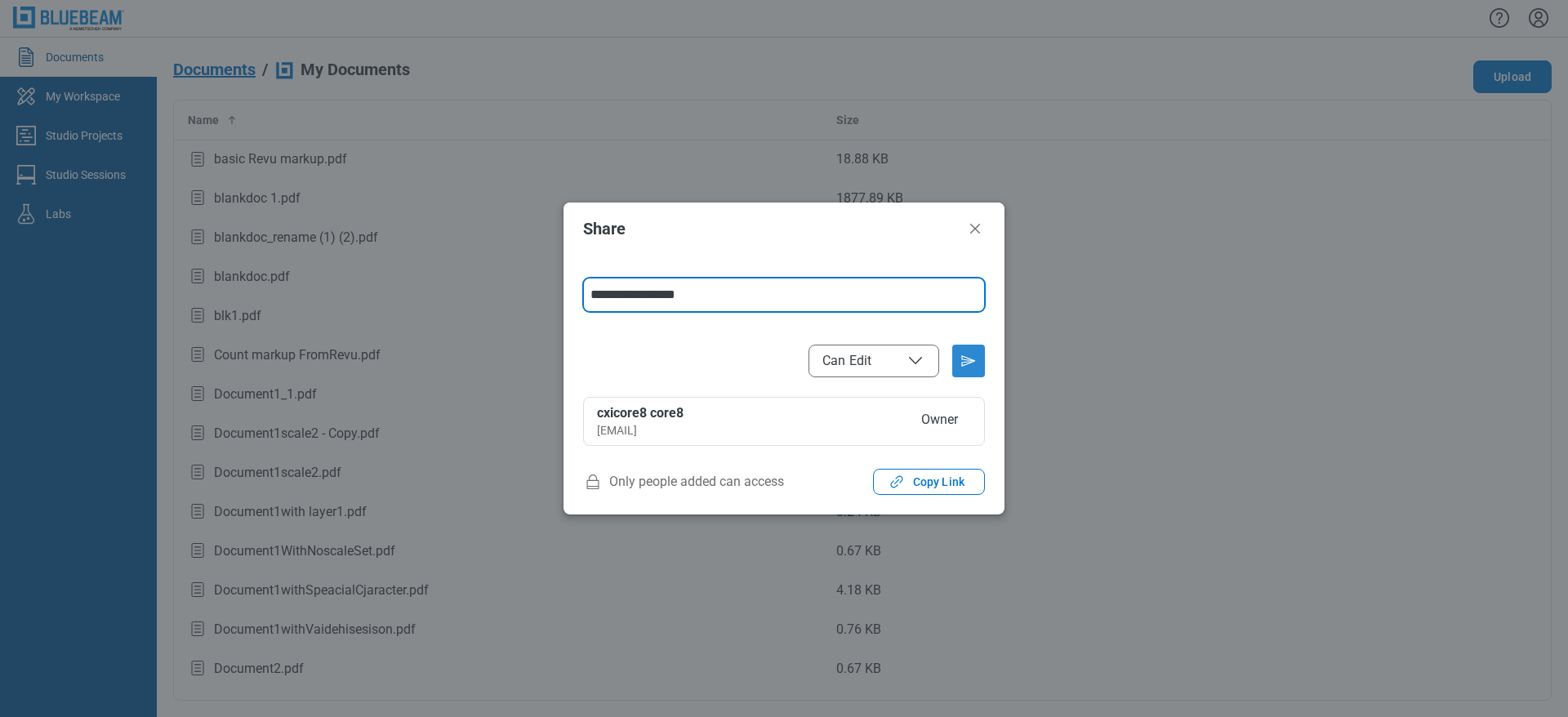 type on "**********" 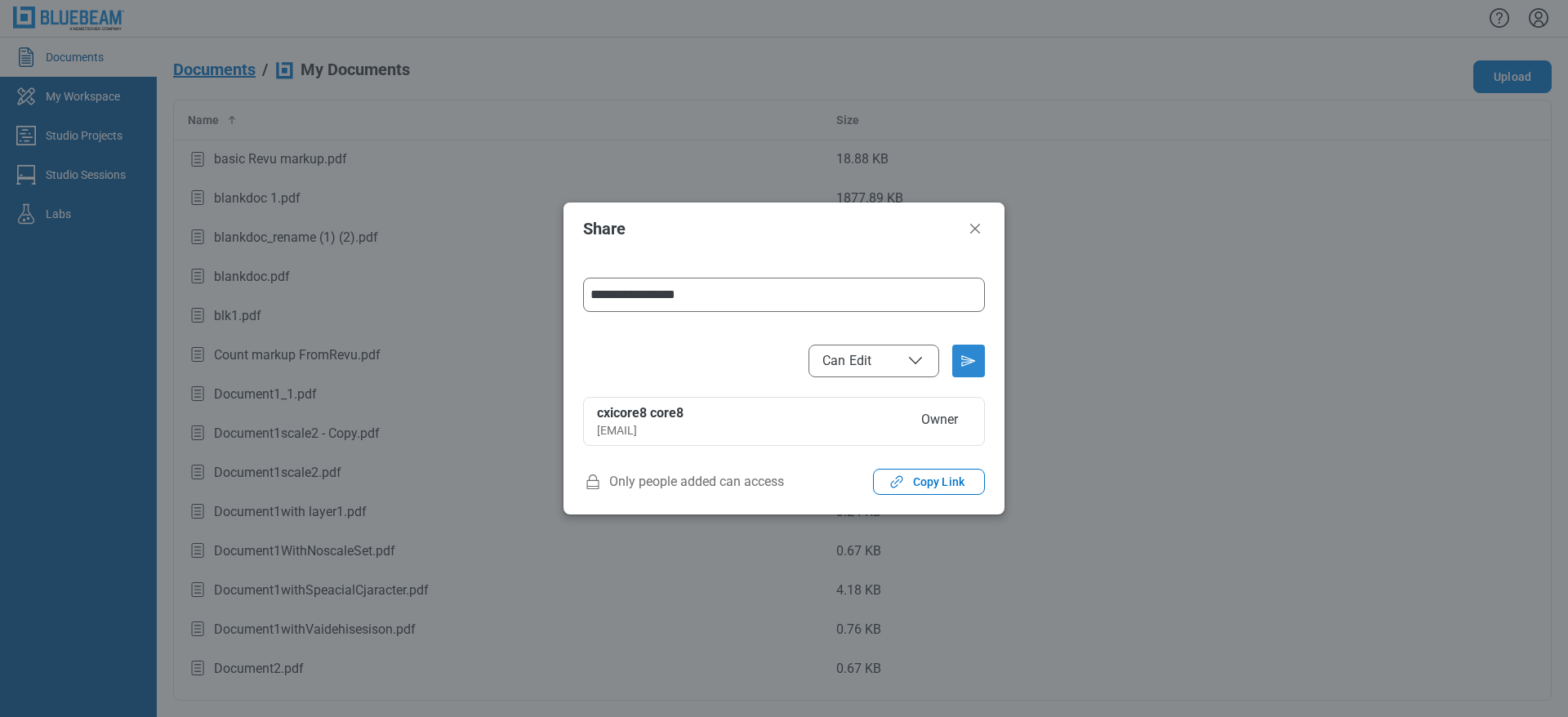 click 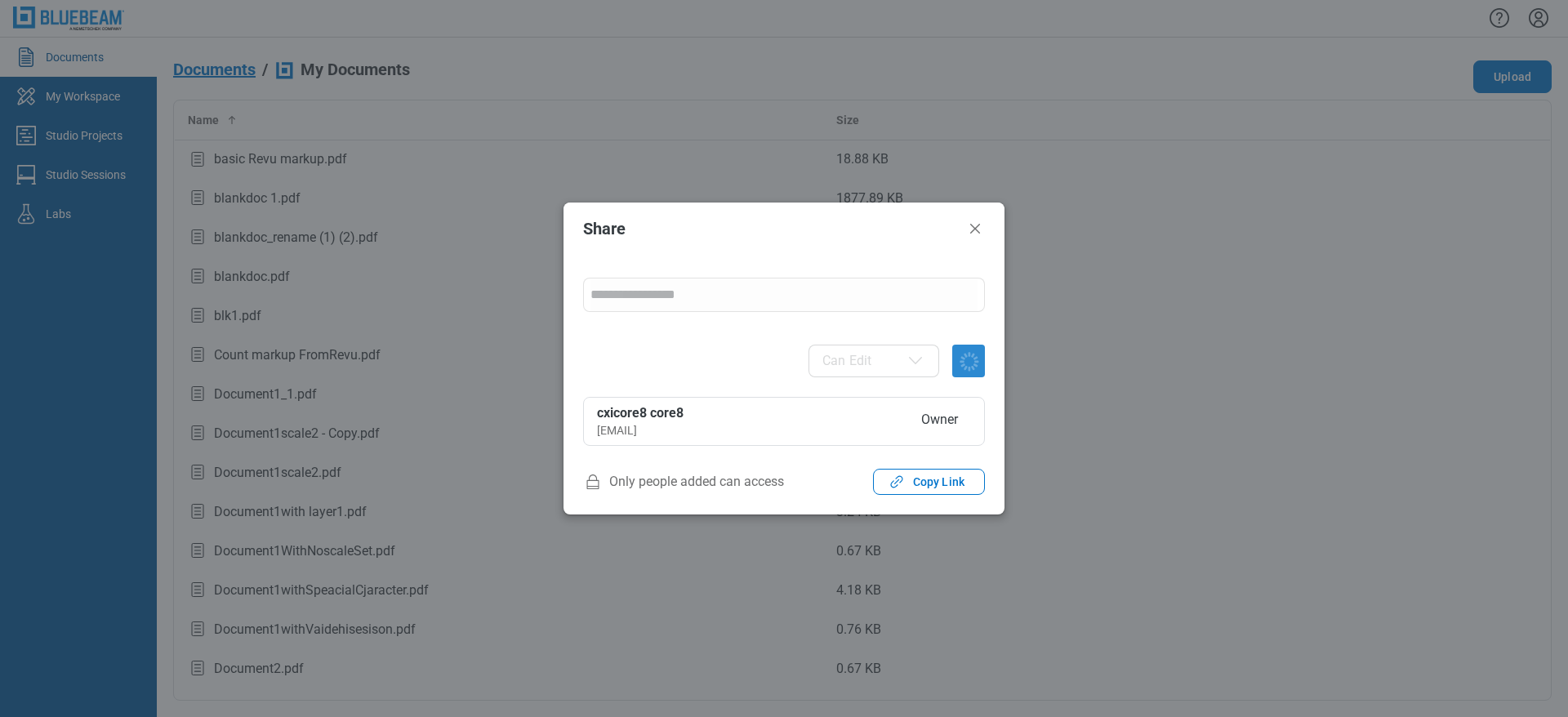 type 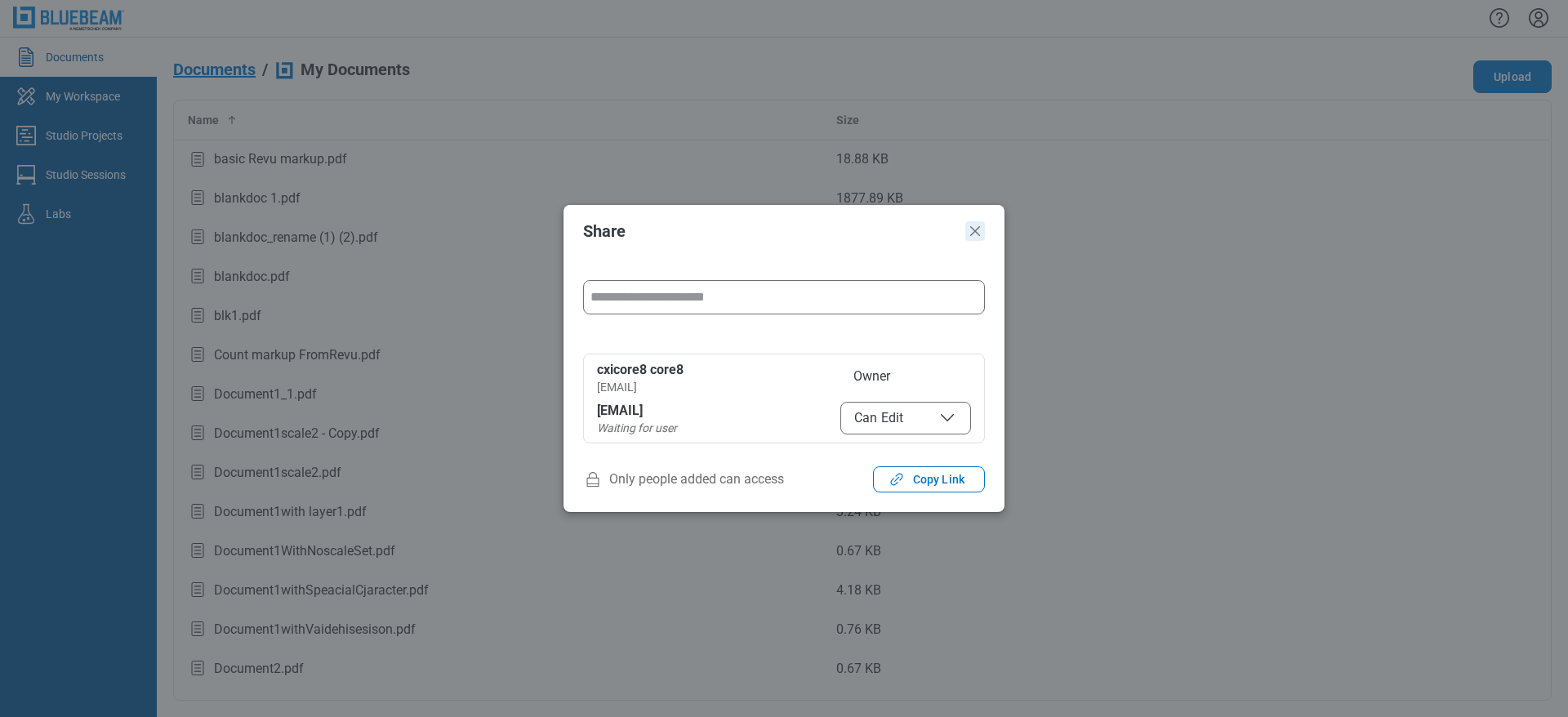 click 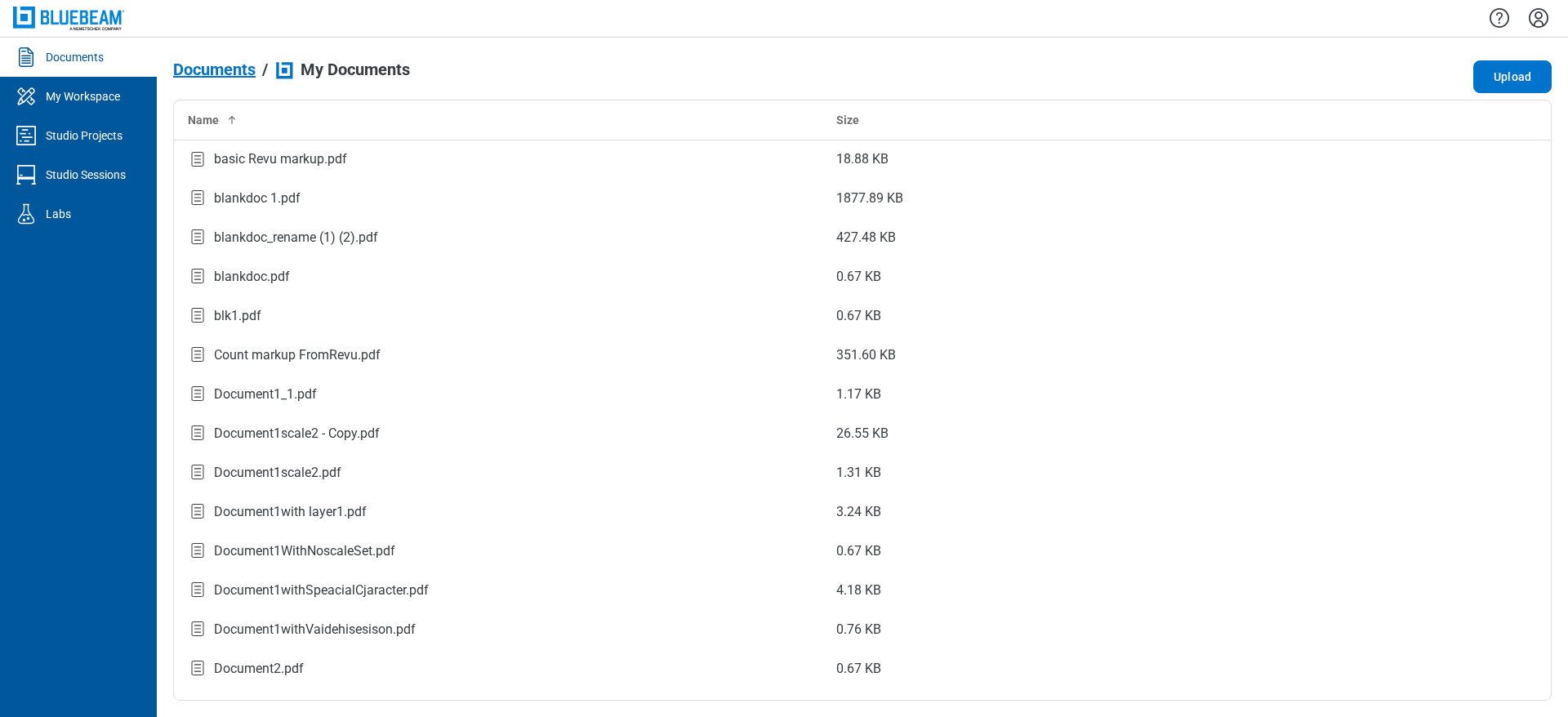 click on "Documents" at bounding box center (214, 69) 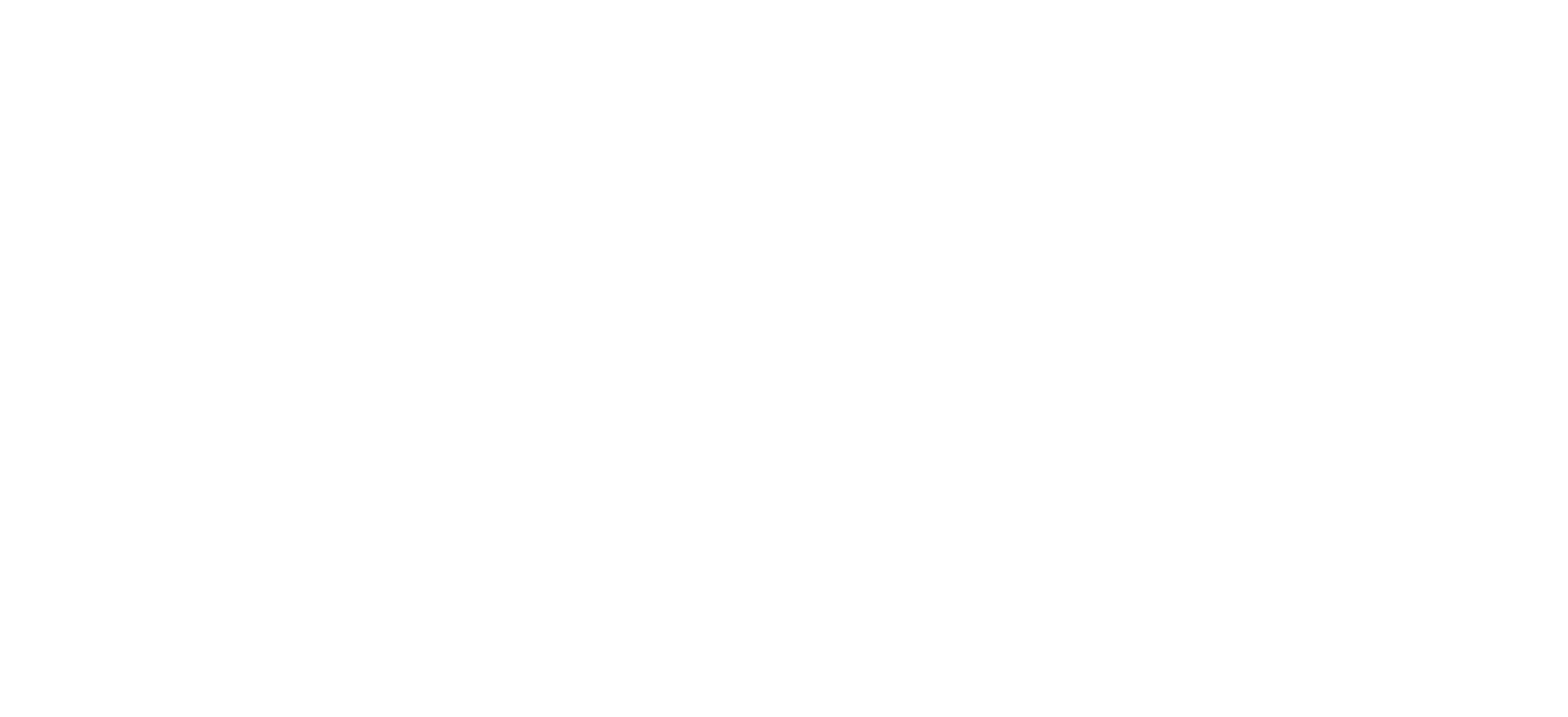 scroll, scrollTop: 0, scrollLeft: 0, axis: both 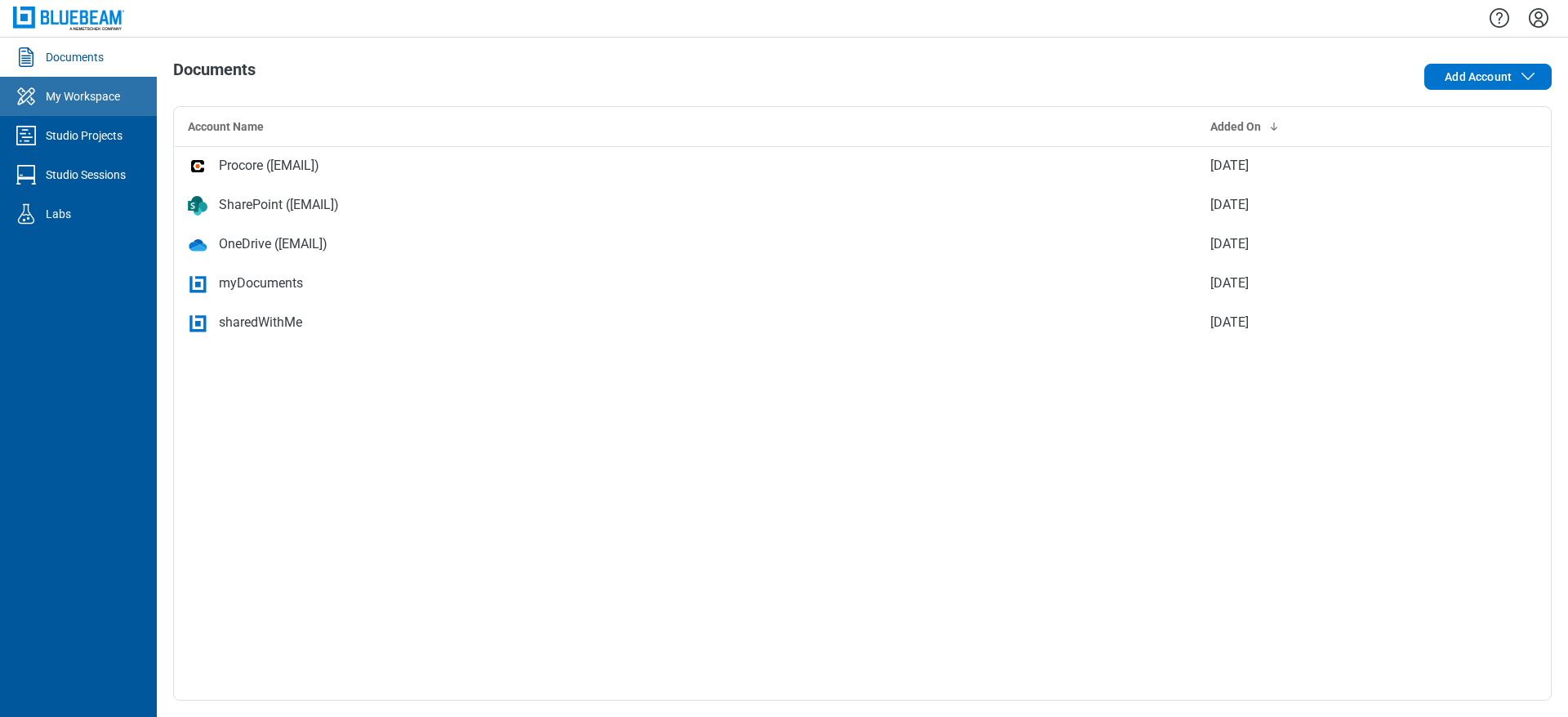 click on "My Workspace" at bounding box center (82, 96) 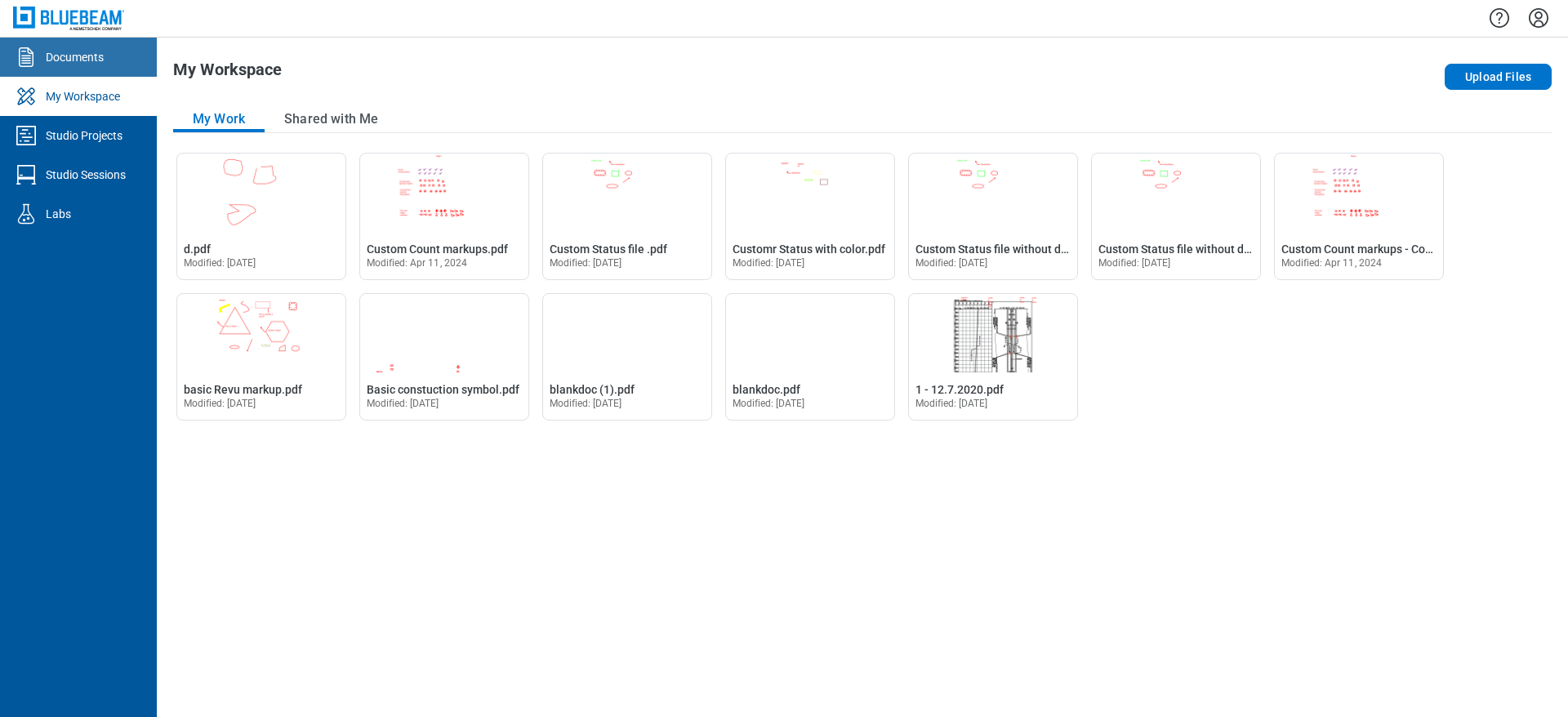click on "Documents" at bounding box center (74, 57) 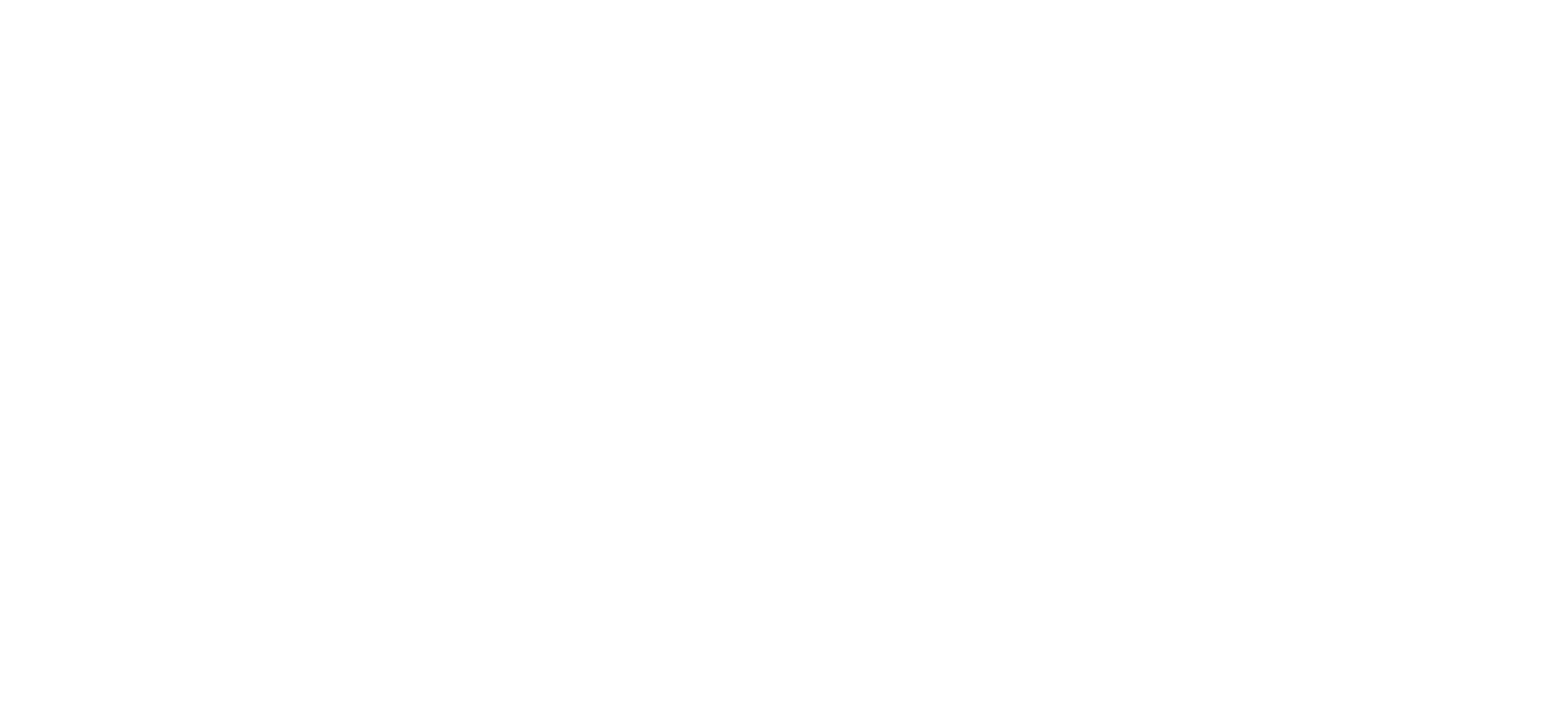 scroll, scrollTop: 0, scrollLeft: 0, axis: both 